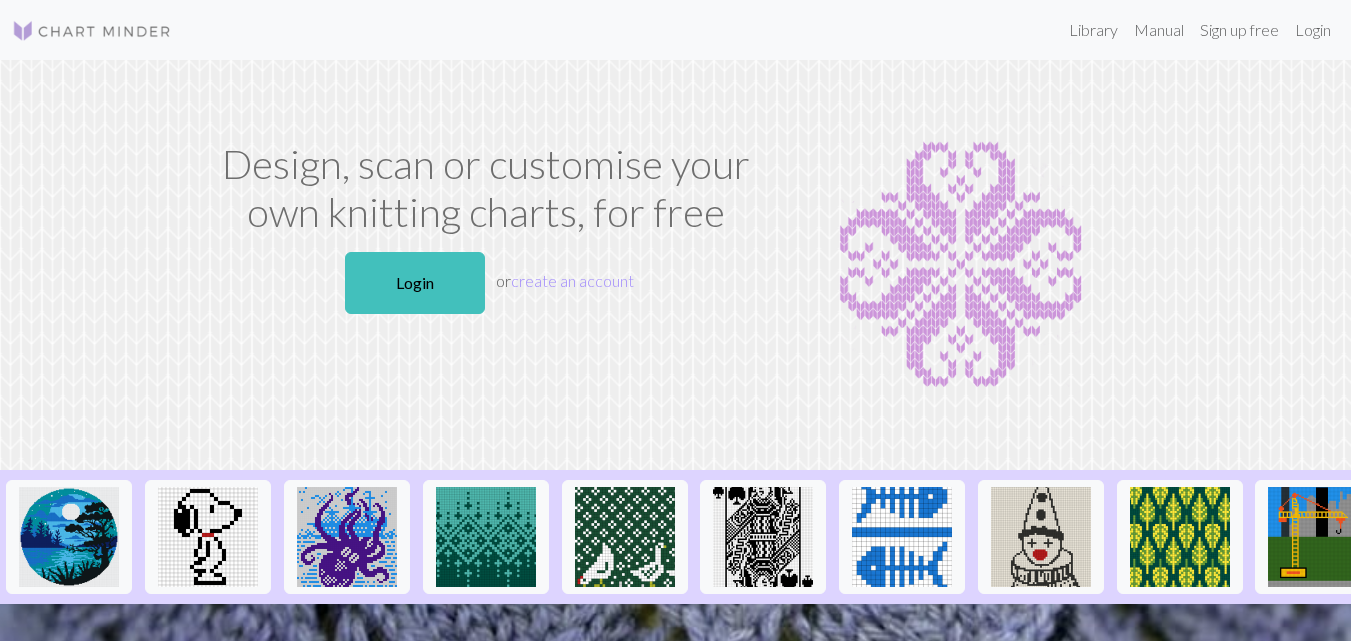 scroll, scrollTop: 0, scrollLeft: 0, axis: both 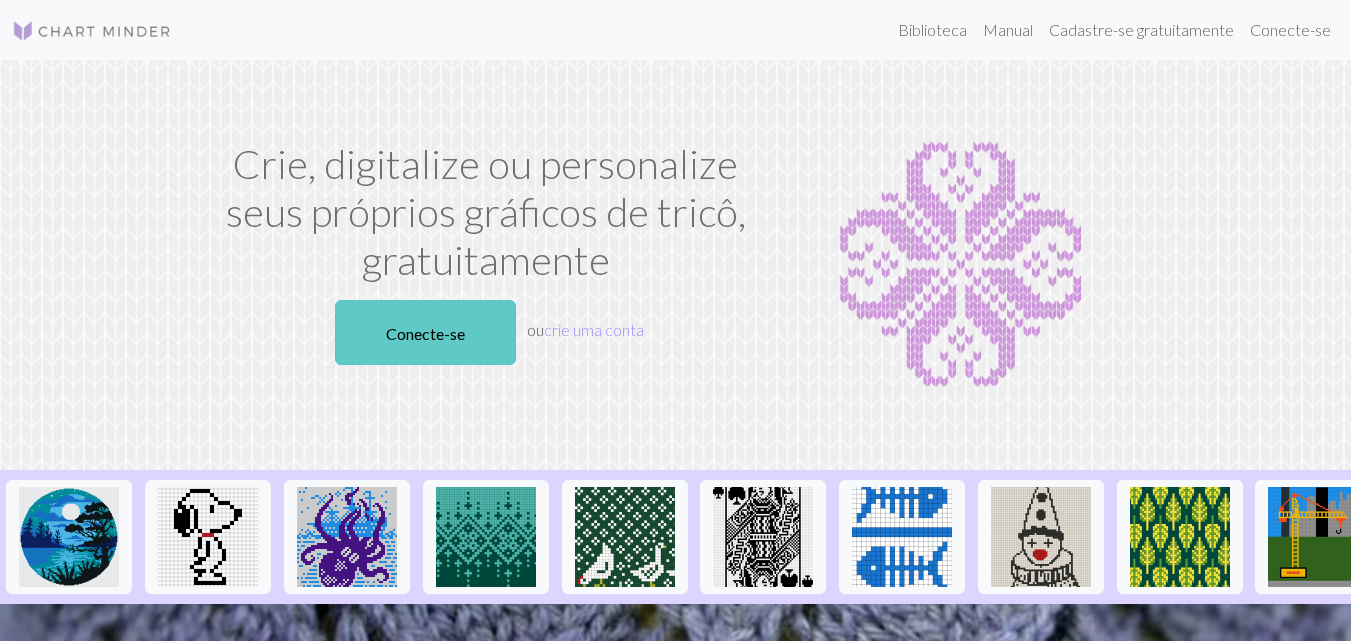 click on "Conecte-se" at bounding box center (425, 332) 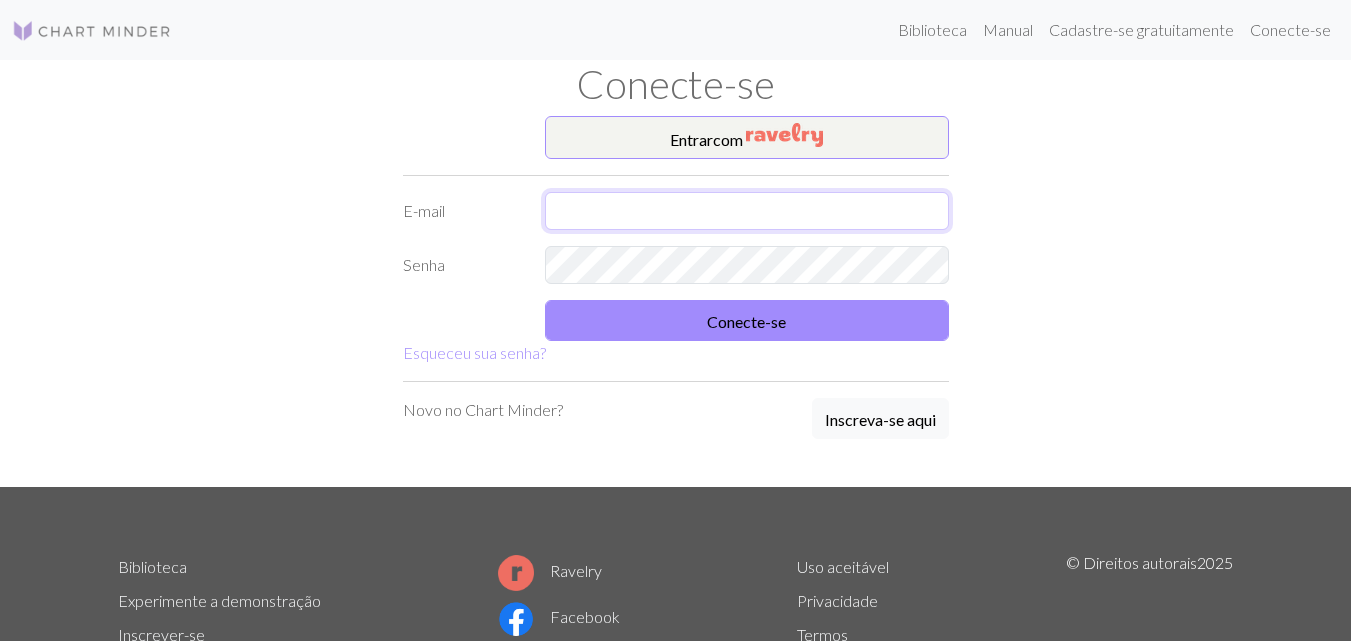 type on "naraligialb@gmail.com" 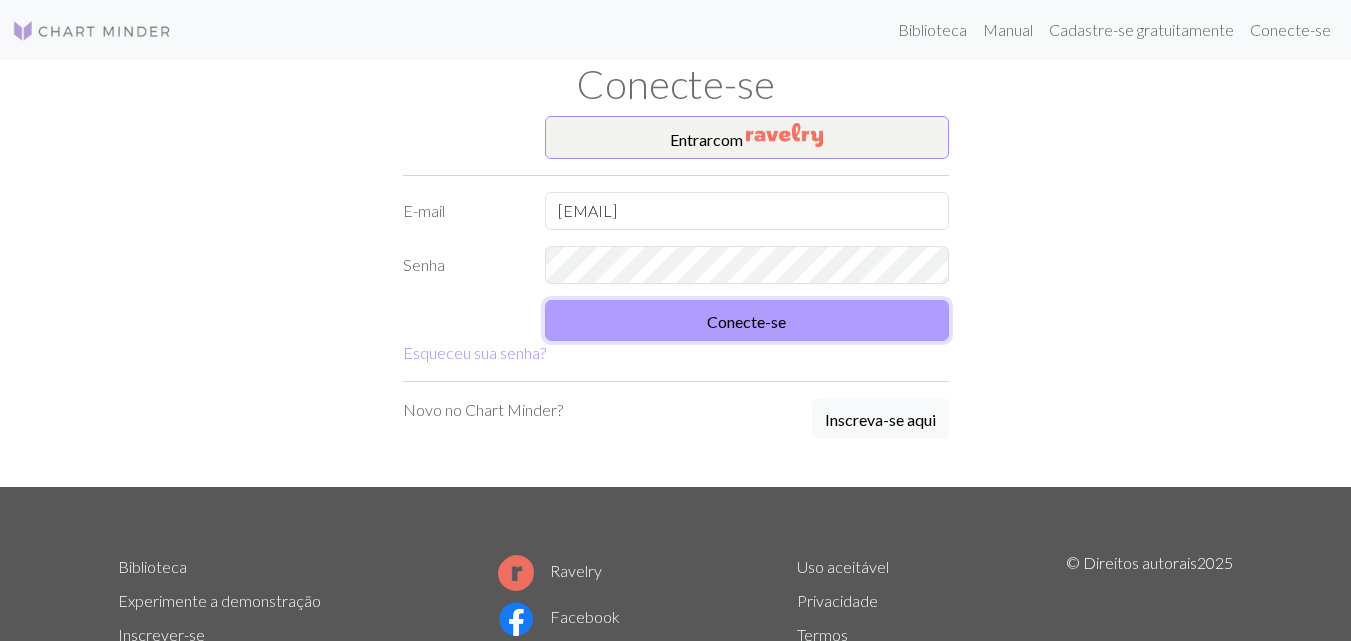click on "Conecte-se" at bounding box center (747, 320) 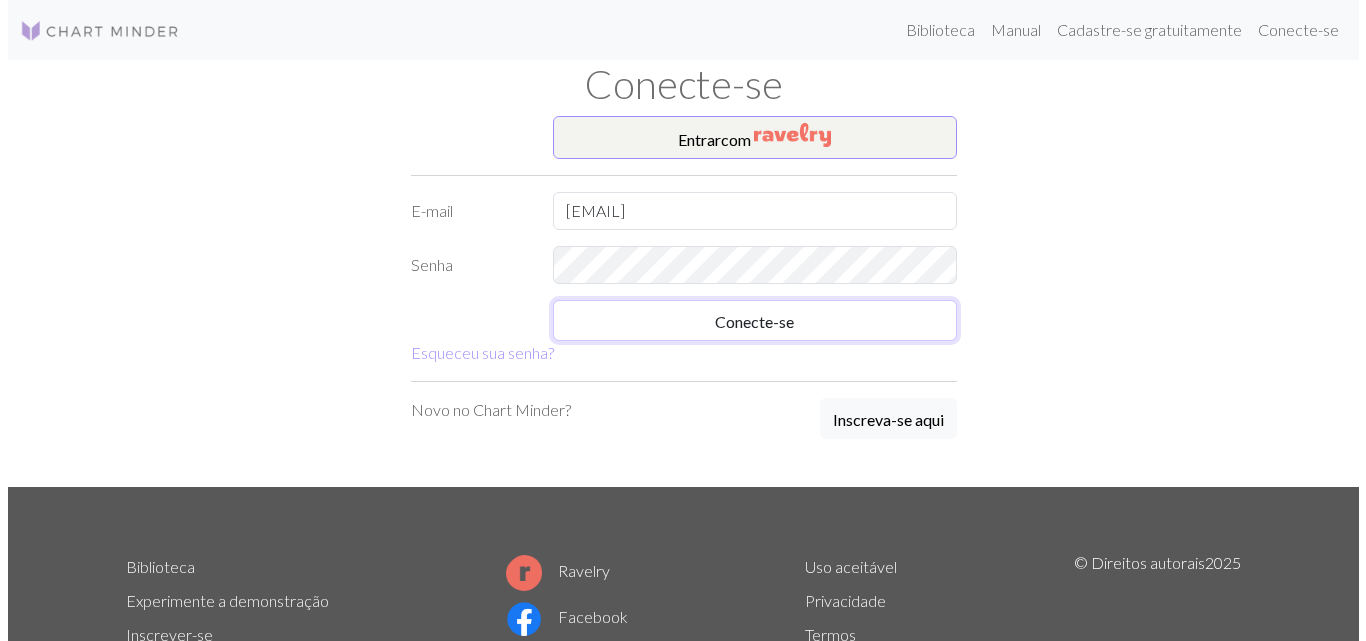 scroll, scrollTop: 0, scrollLeft: 0, axis: both 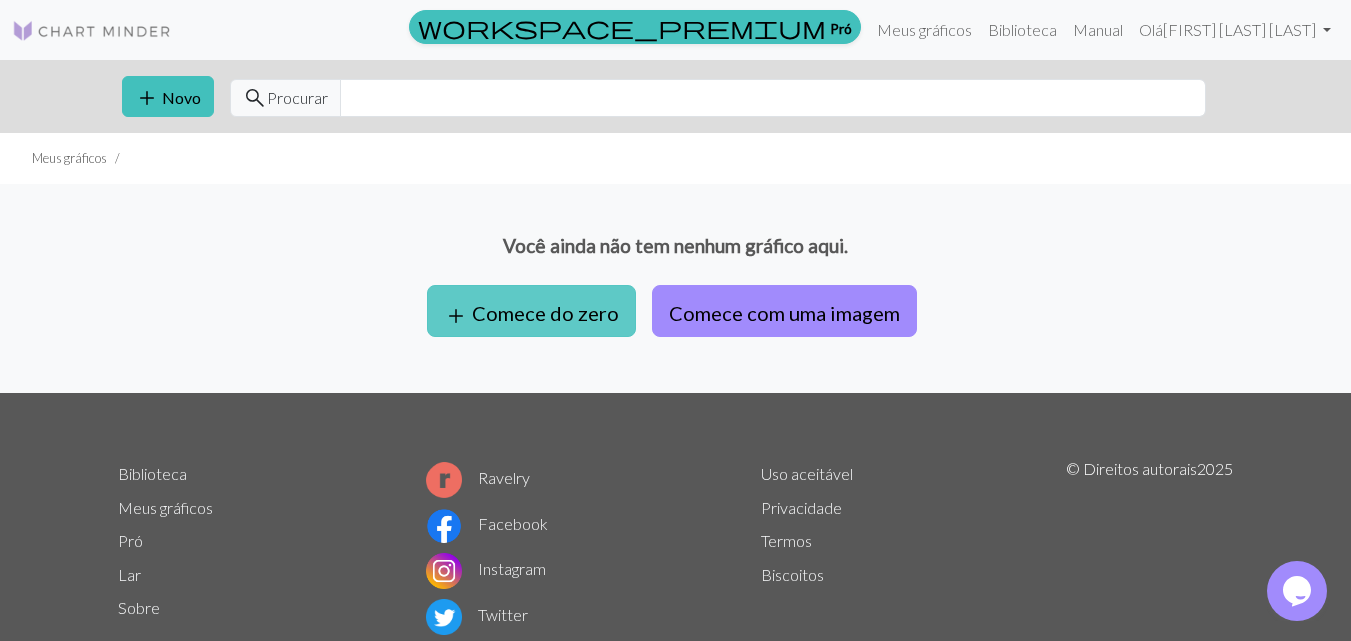 click on "Comece do zero" at bounding box center [545, 313] 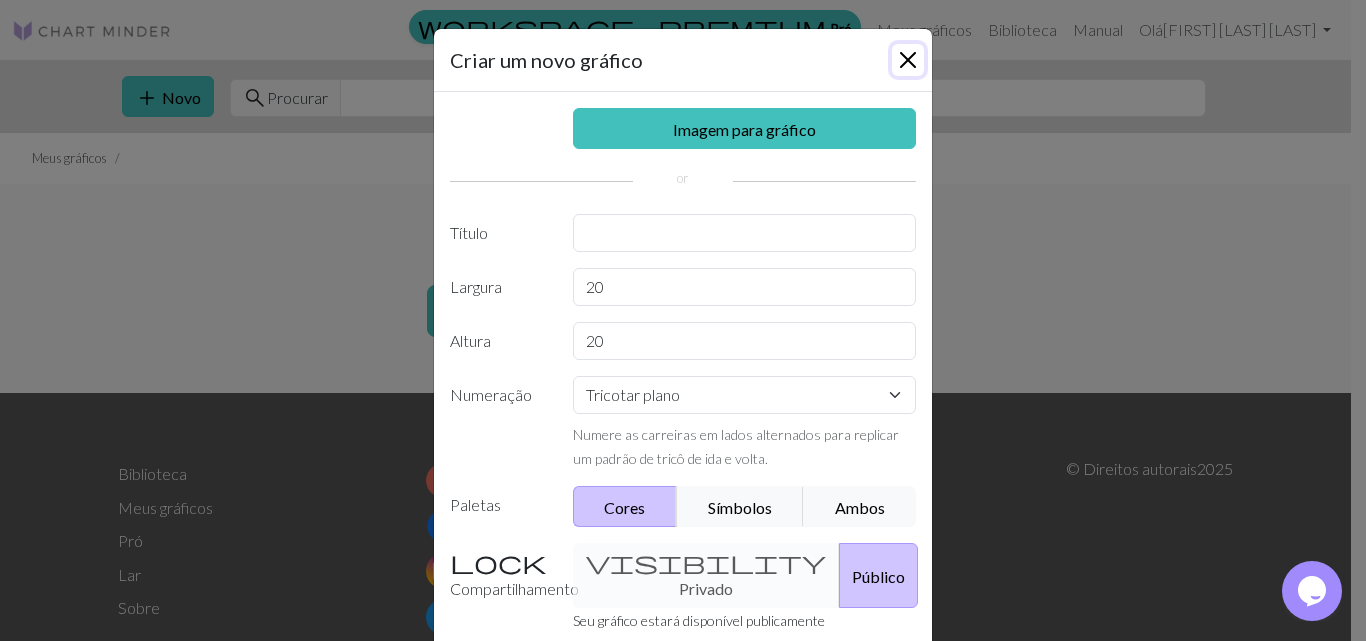 click at bounding box center (908, 60) 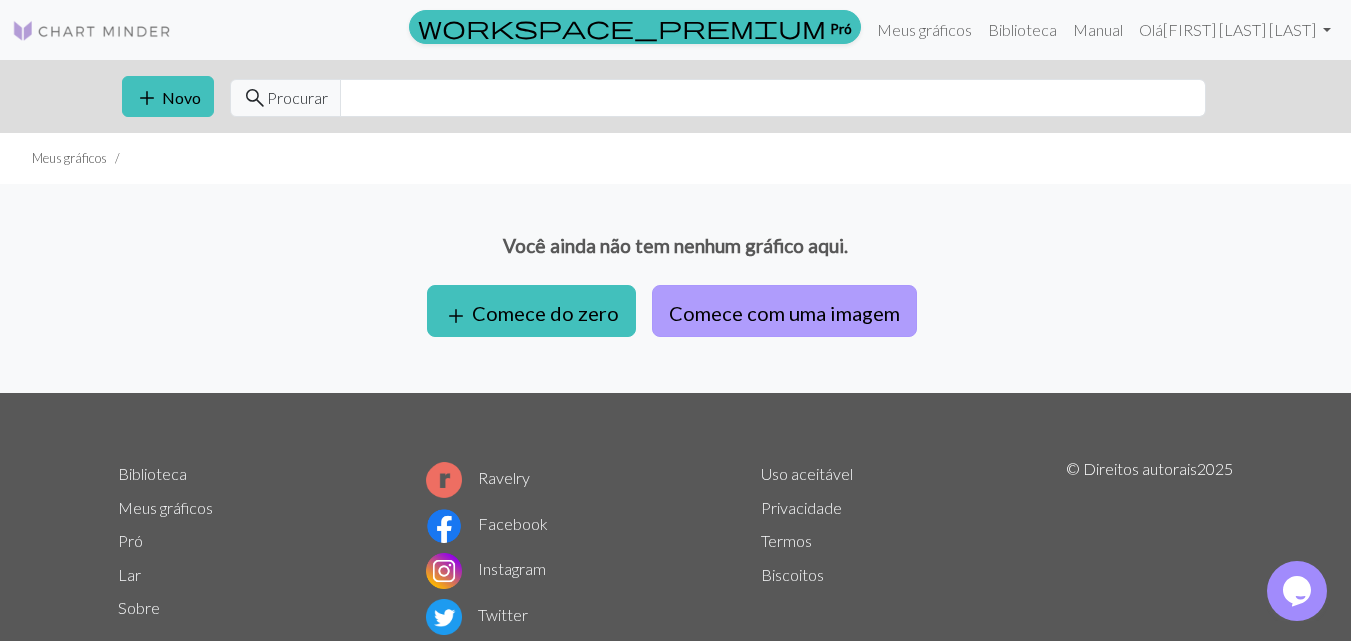 click on "Comece com uma imagem" at bounding box center [784, 311] 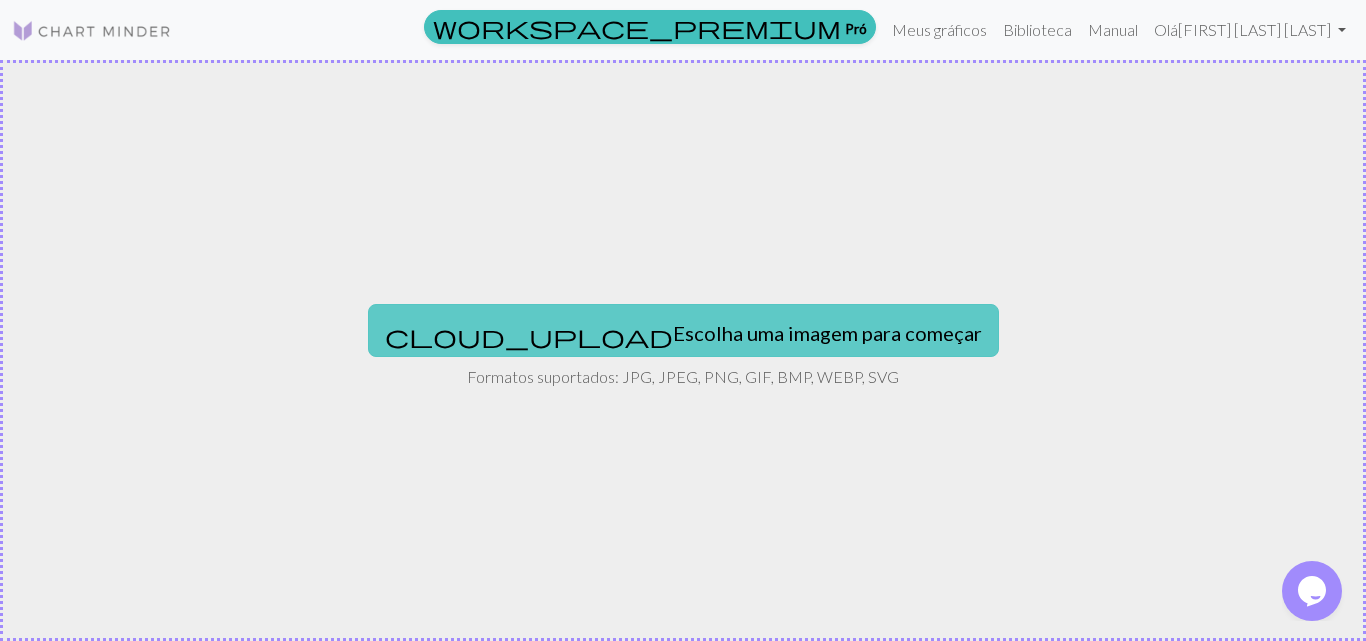 click on "cloud_upload Escolha uma imagem para começar" at bounding box center [683, 330] 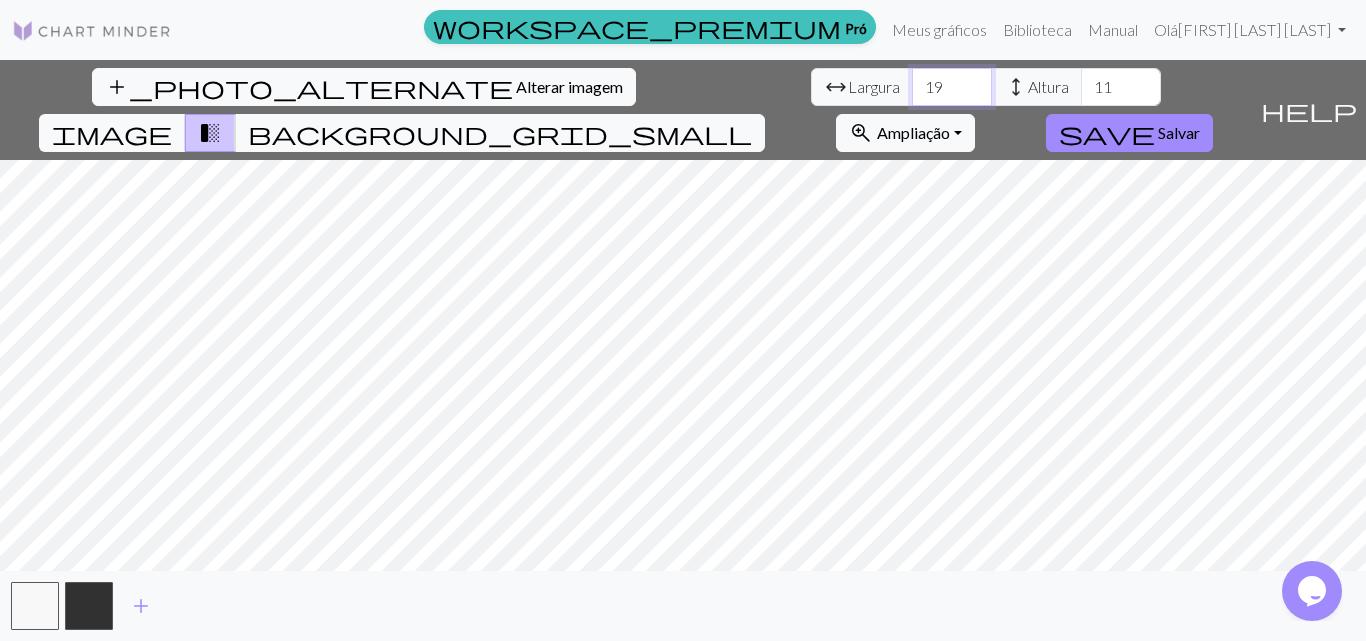 click on "19" at bounding box center [952, 87] 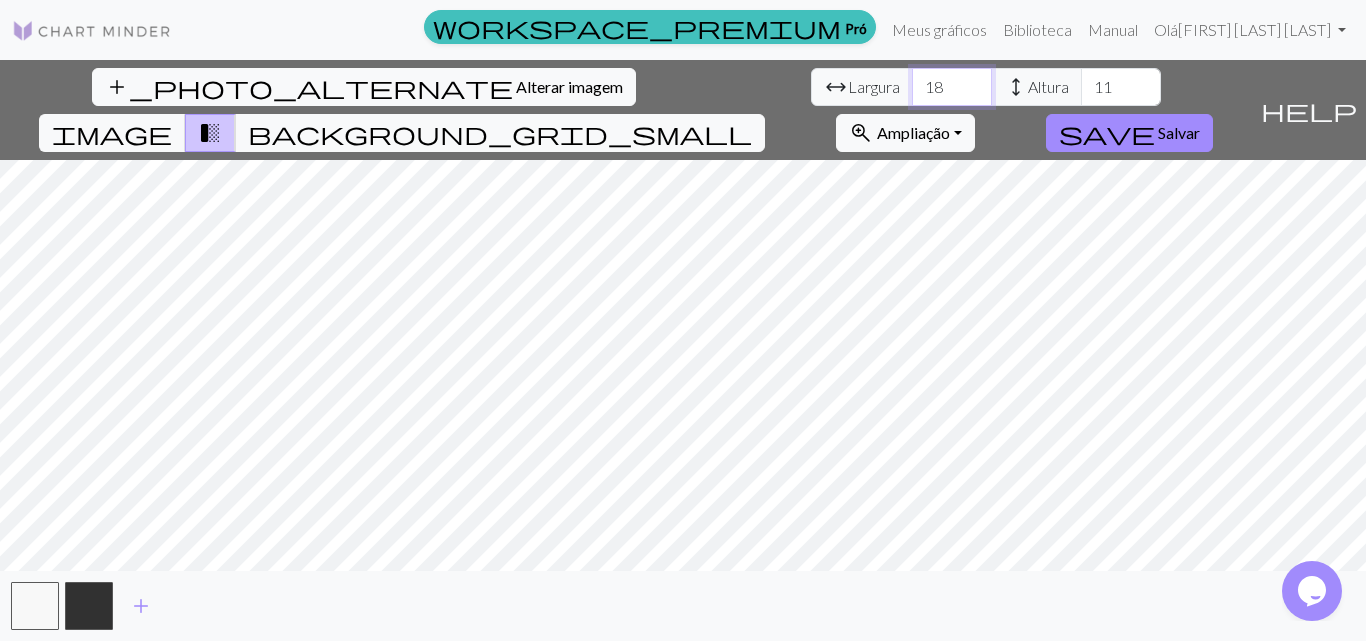 click on "18" at bounding box center [952, 87] 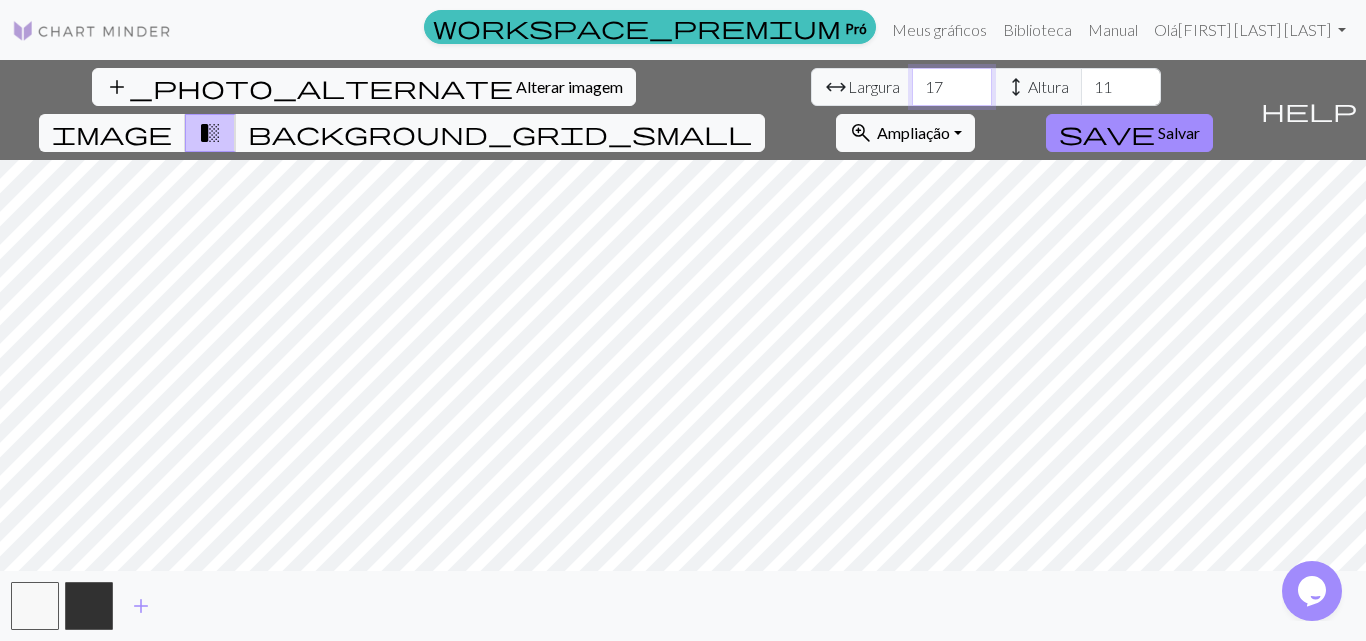 type on "17" 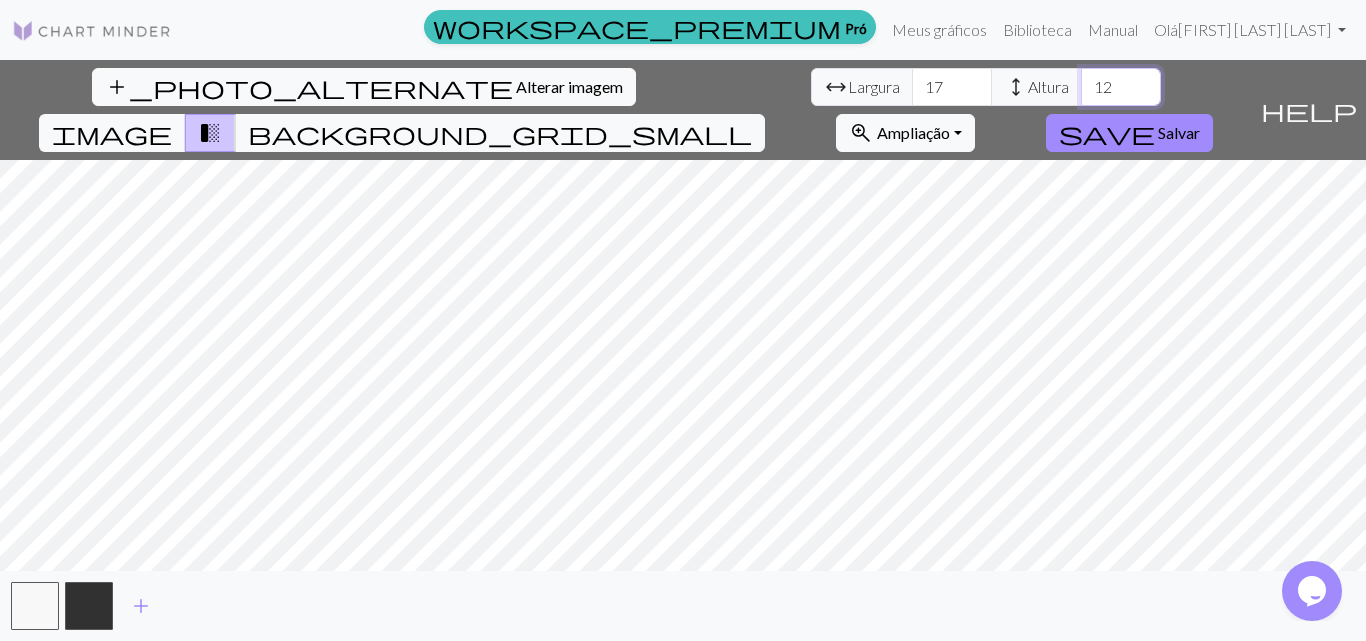 click on "12" at bounding box center (1121, 87) 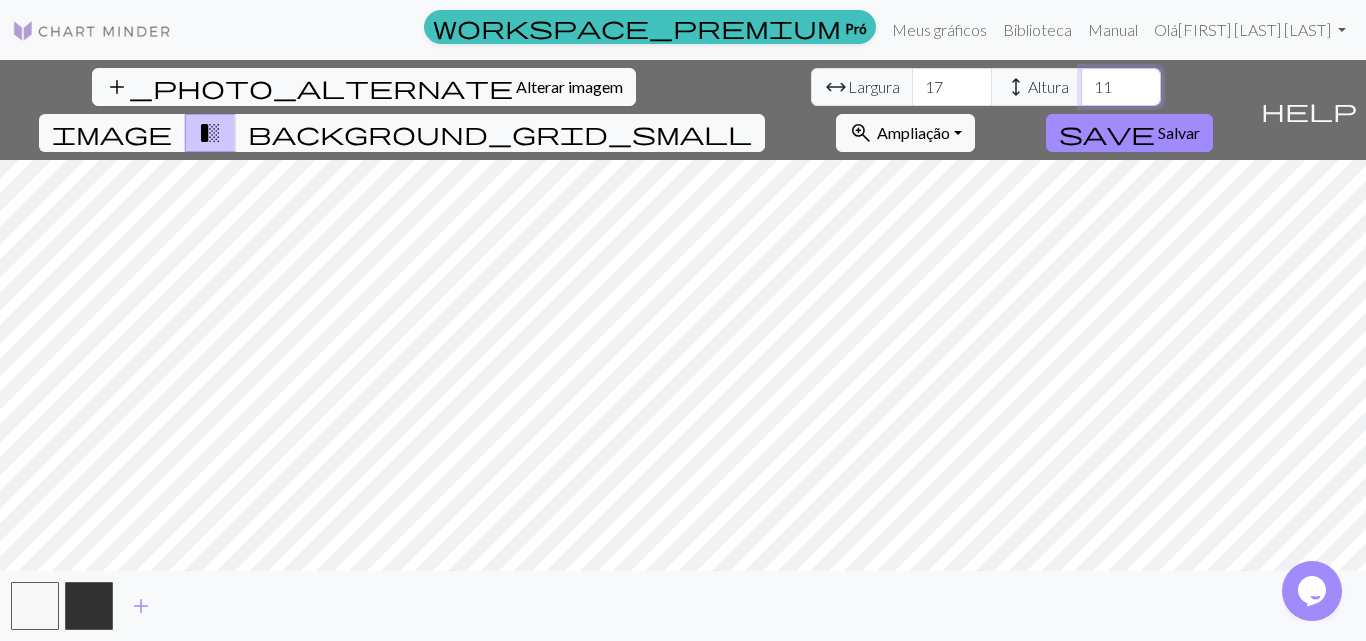 click on "11" at bounding box center [1121, 87] 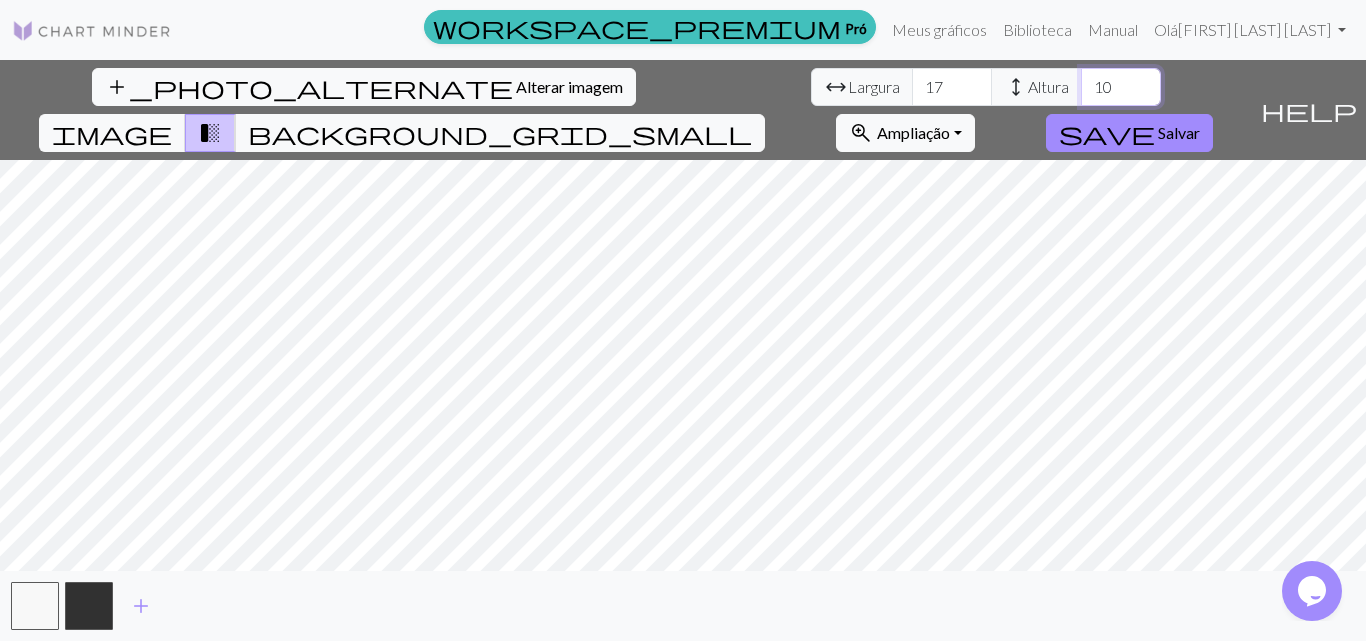 click on "10" at bounding box center (1121, 87) 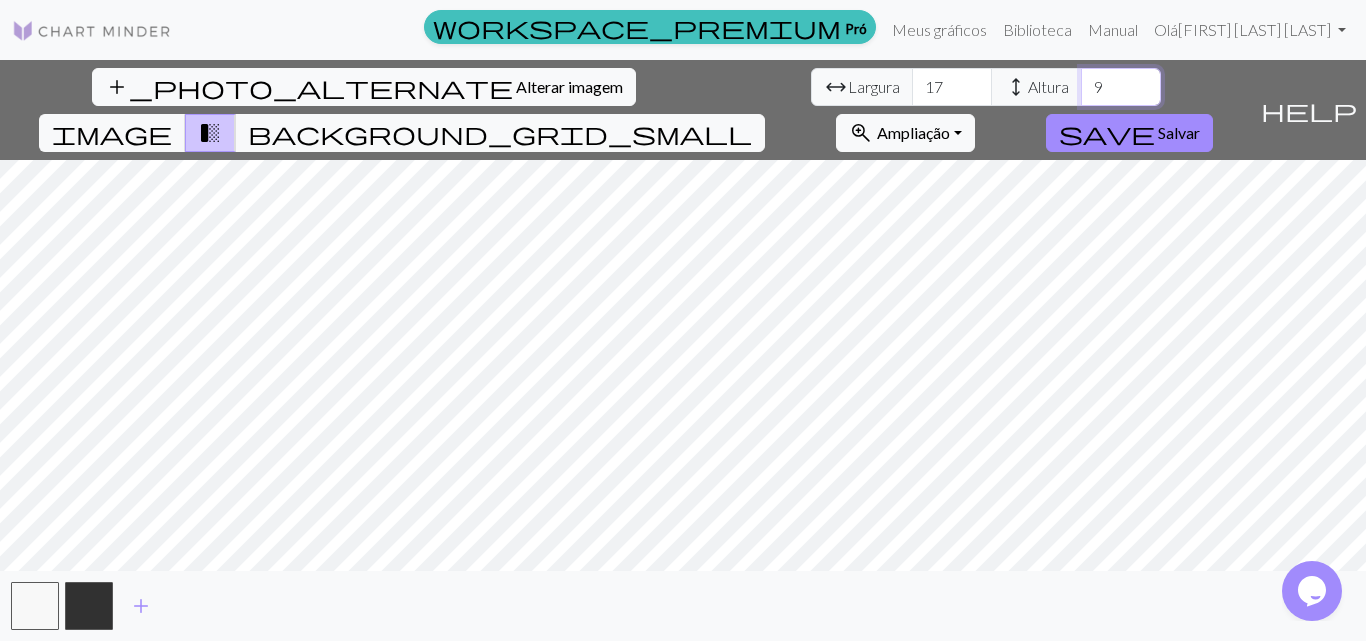 click on "9" at bounding box center [1121, 87] 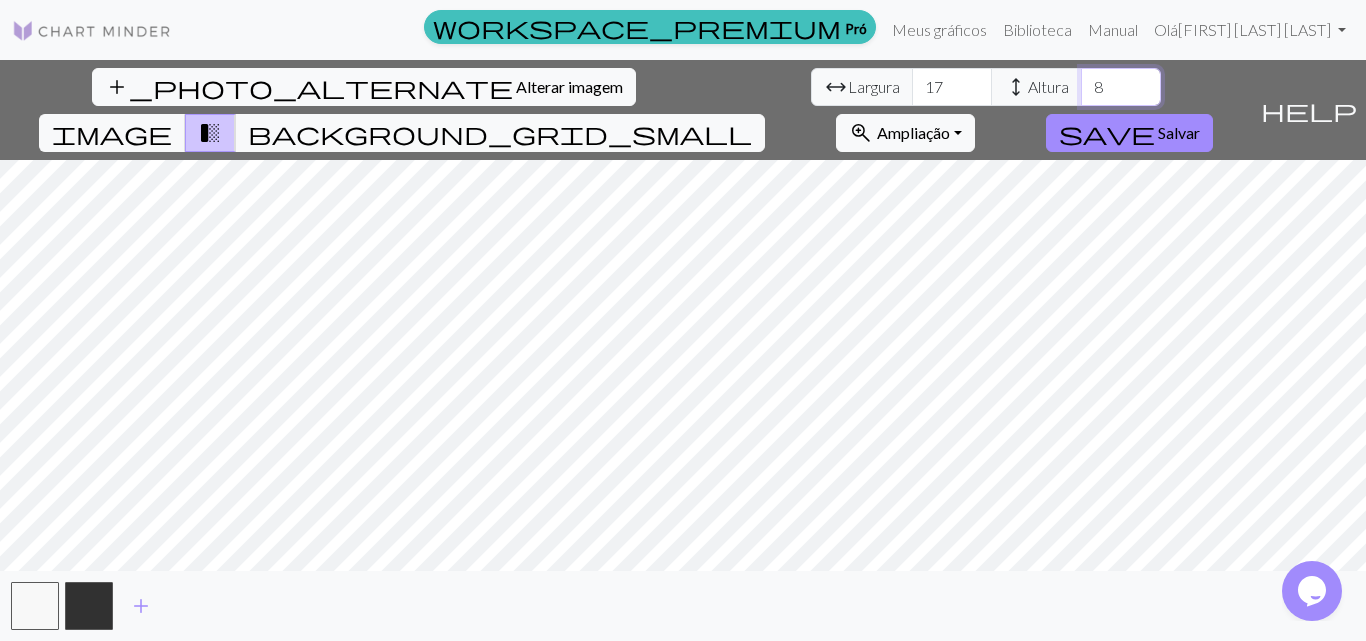 click on "8" at bounding box center [1121, 87] 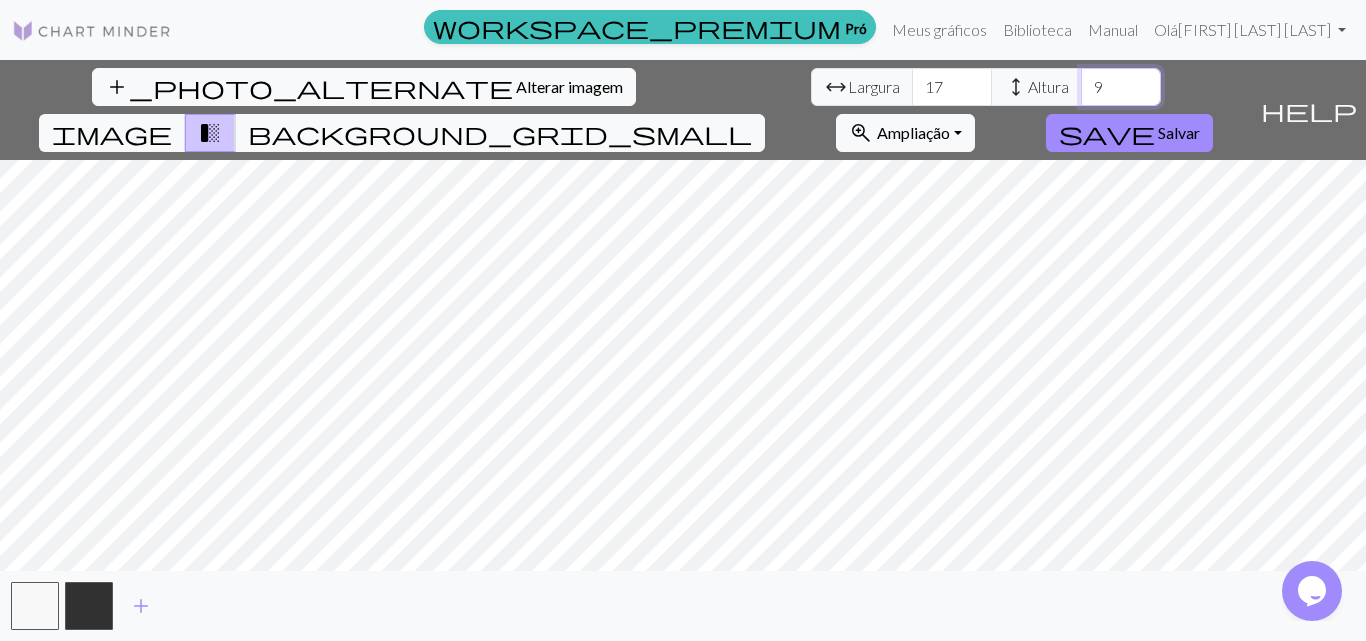 click on "9" at bounding box center [1121, 87] 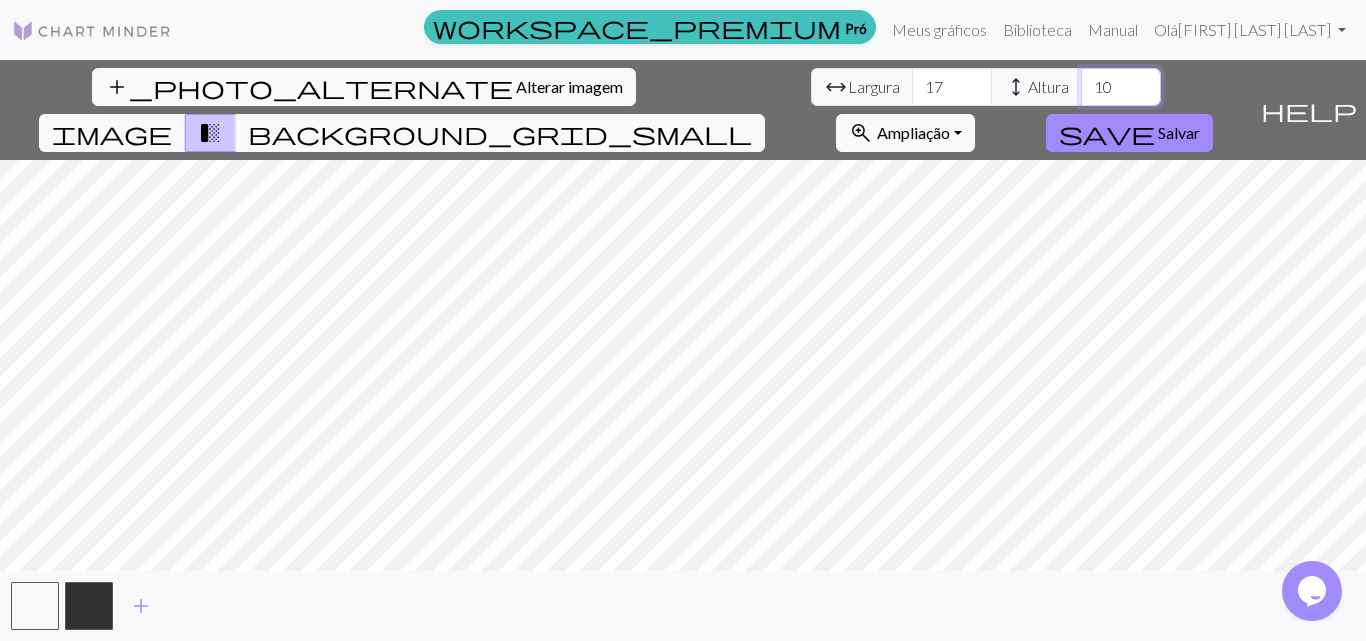 type on "10" 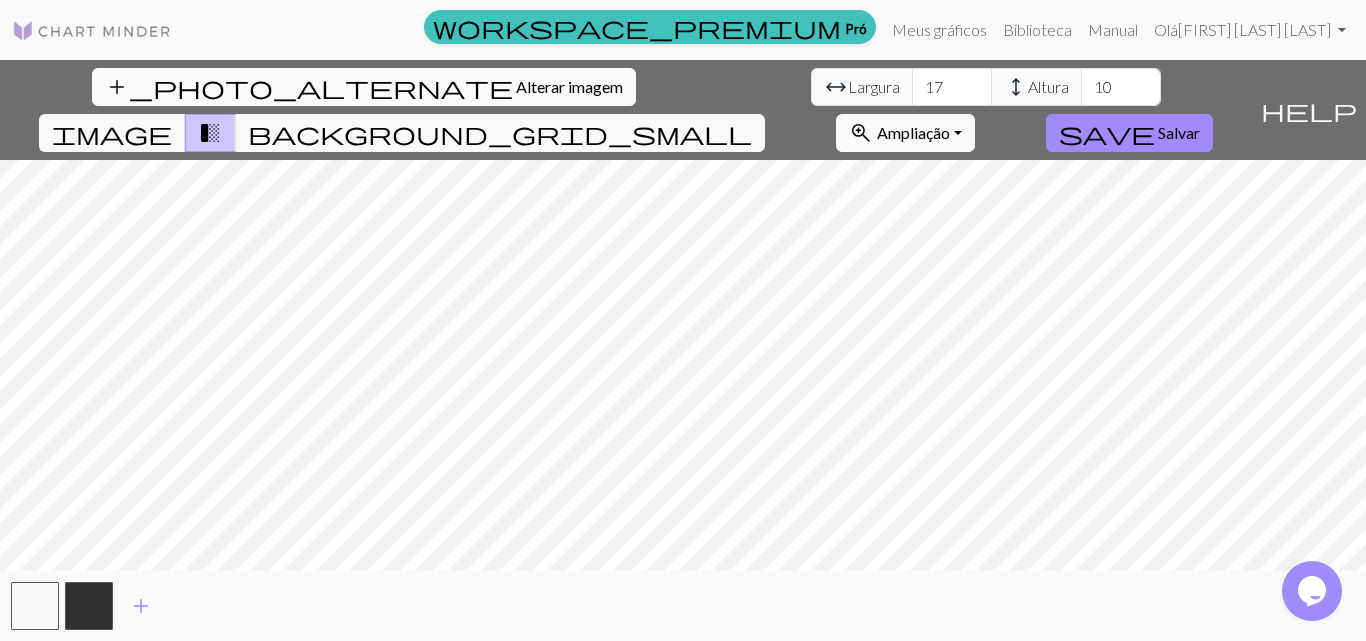 click on "Alterar imagem" at bounding box center (569, 86) 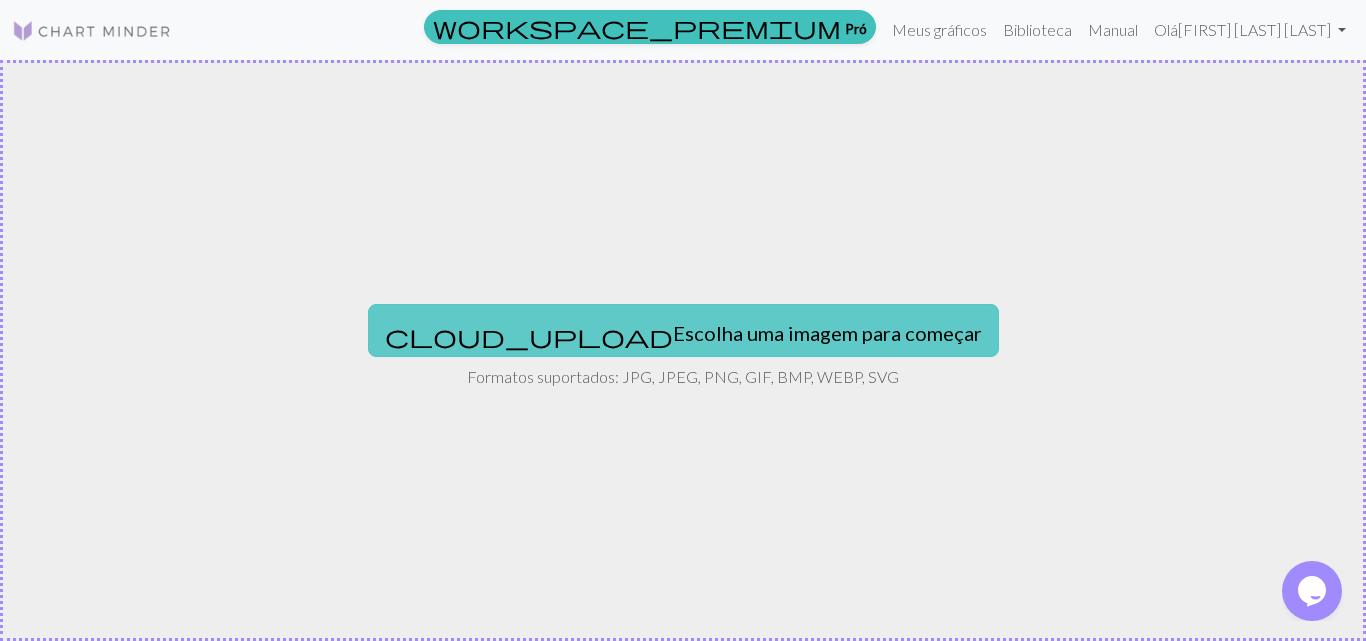 click on "Escolha uma imagem para começar" at bounding box center (827, 333) 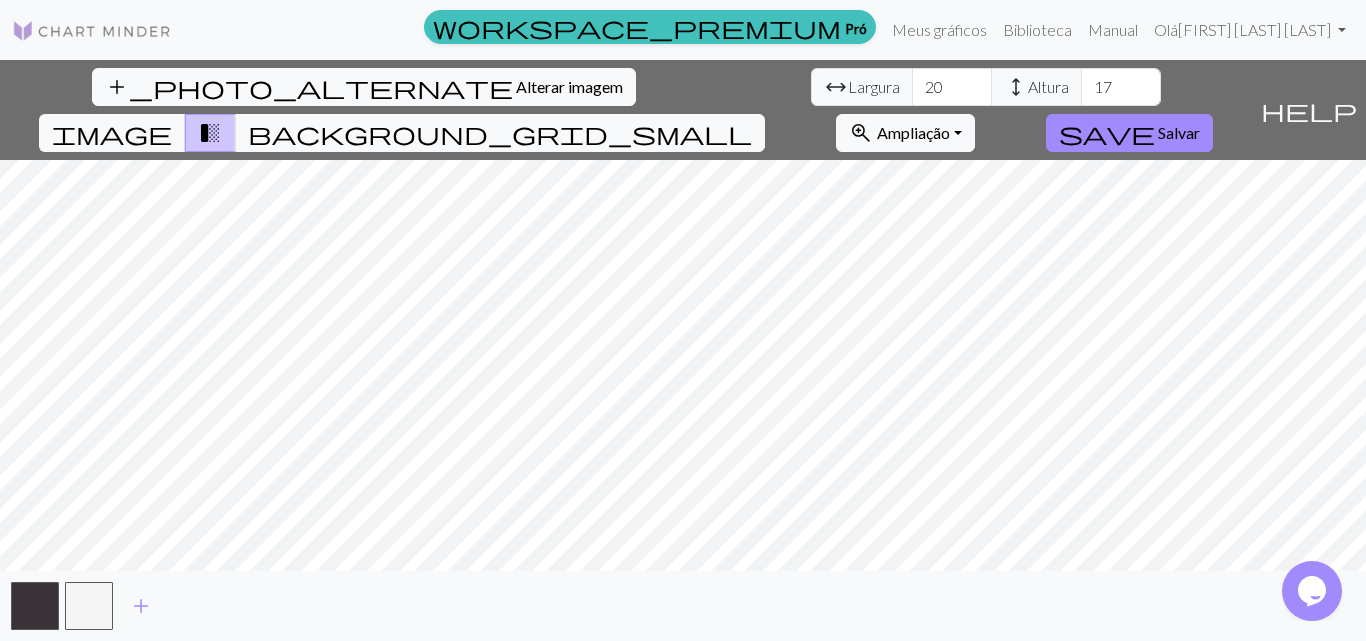 click on "add_photo_alternate   Alterar imagem arrow_range   Largura 20 height   Altura 17 image transition_fade background_grid_small zoom_in Ampliação Ampliação Serve para todos Largura de ajuste Altura adequada 50% 100% 150% 200% save   Salvar help Mostre-me o local add" at bounding box center (683, 350) 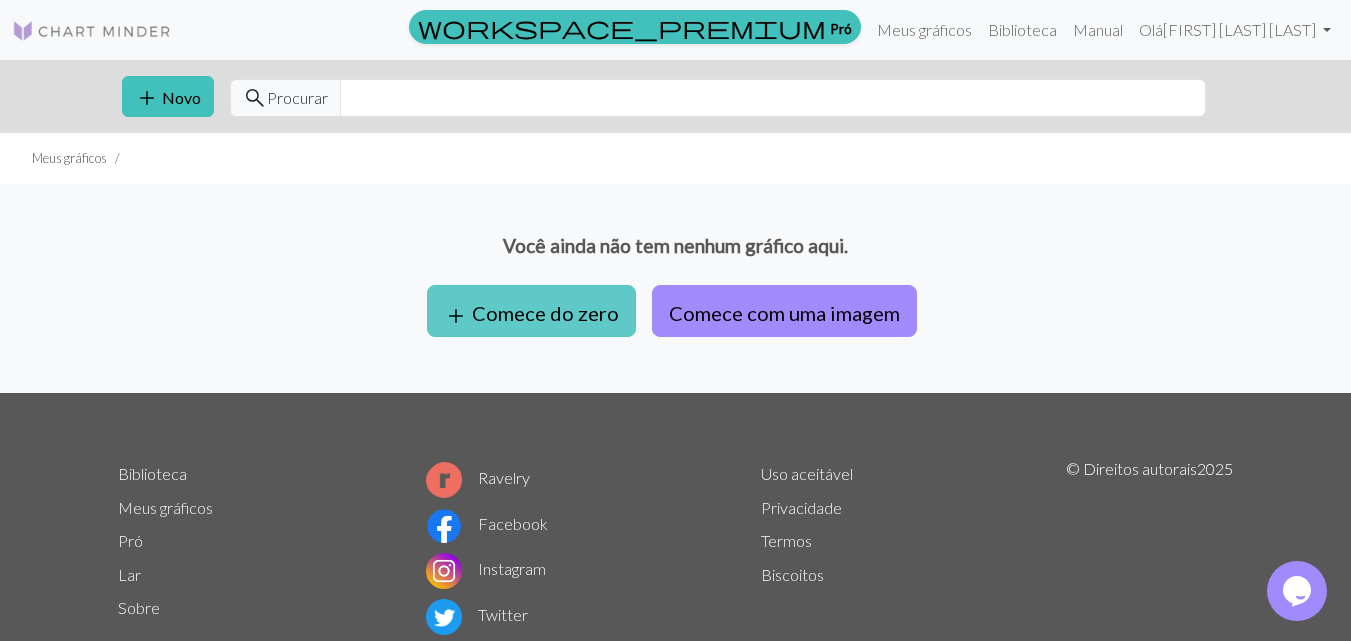 click on "Comece do zero" at bounding box center [545, 313] 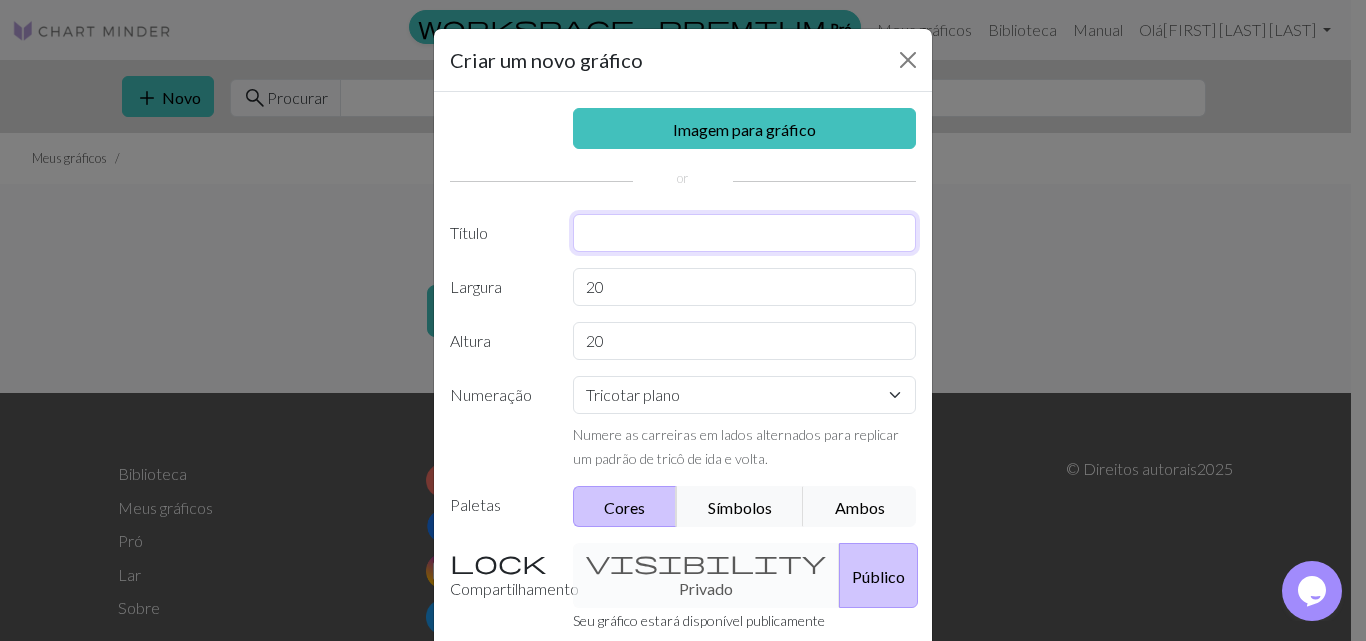 click at bounding box center (745, 233) 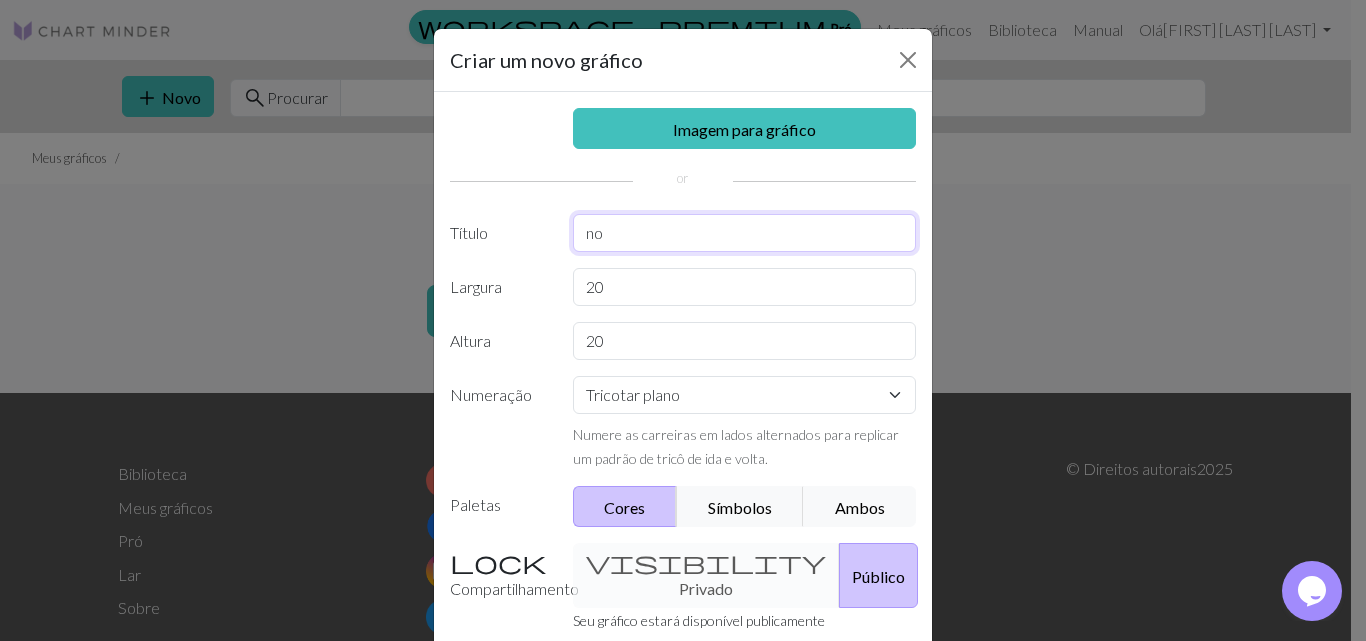 type on "n" 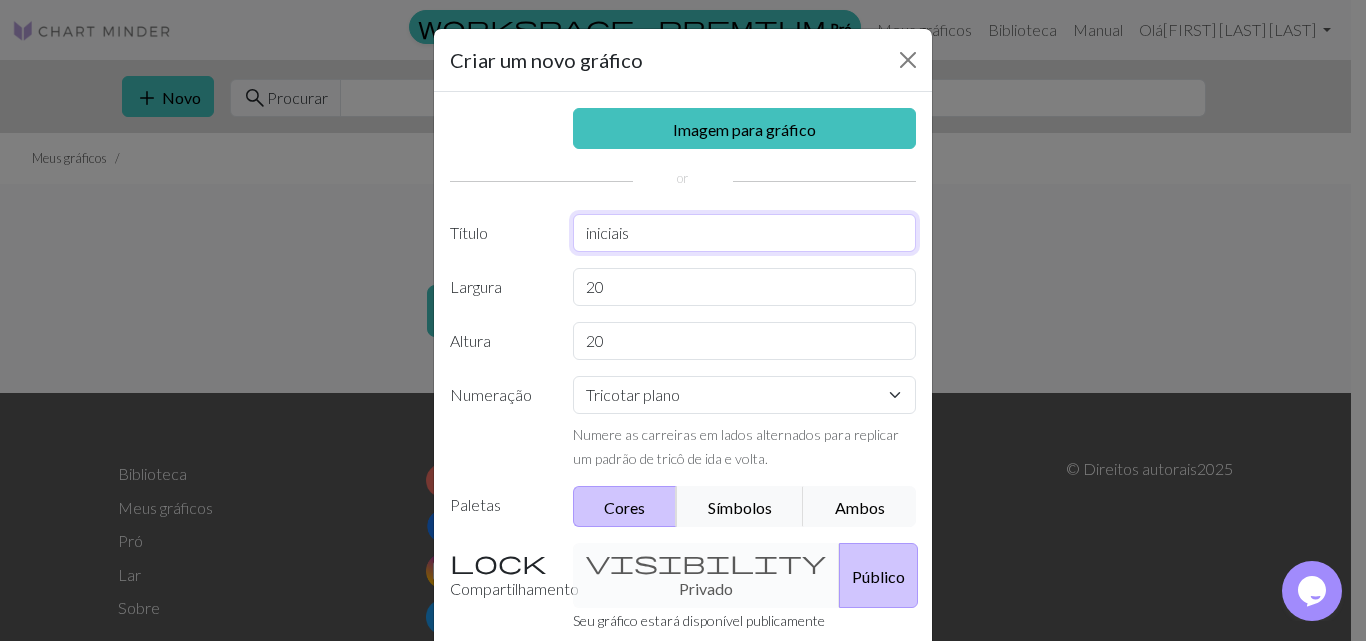 type on "iniciais" 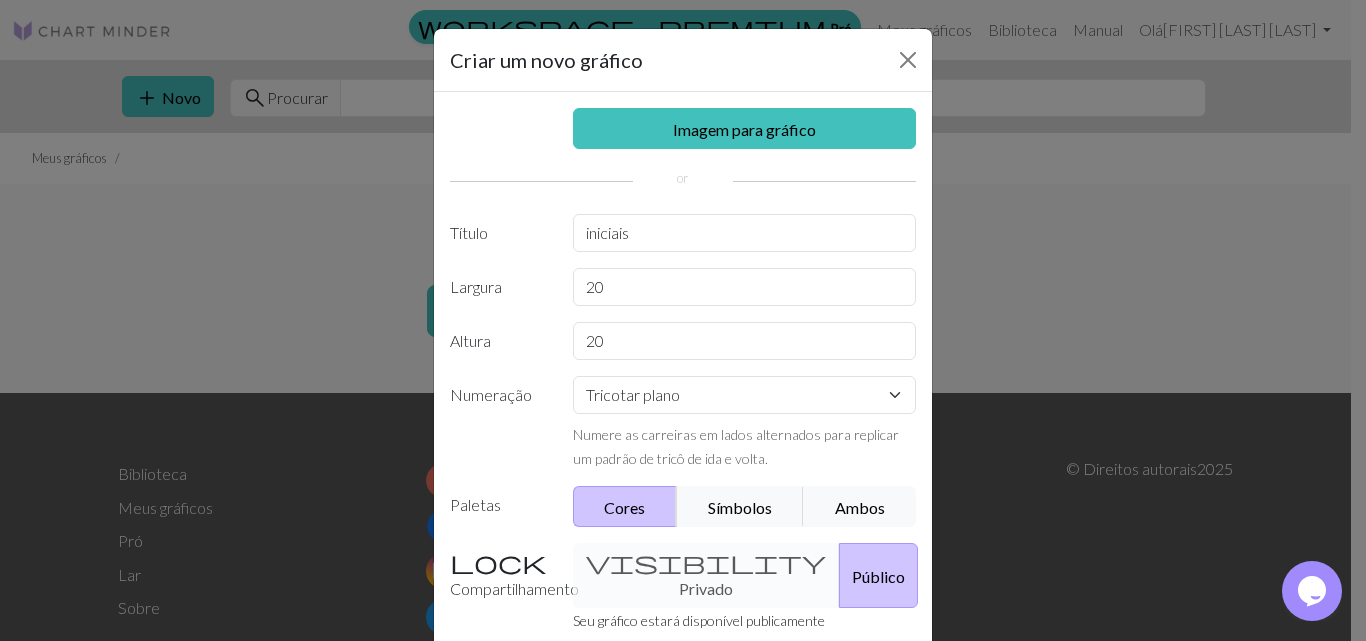 click on "Cores" at bounding box center (625, 506) 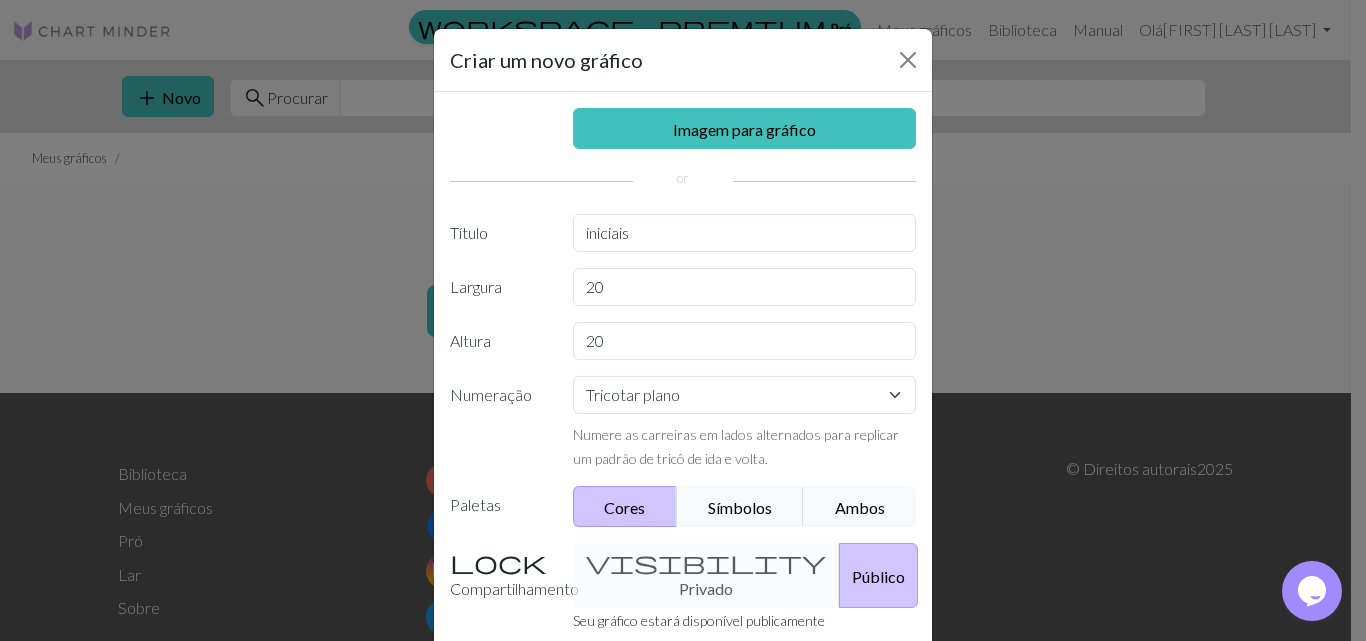 click on "Cores" at bounding box center (625, 506) 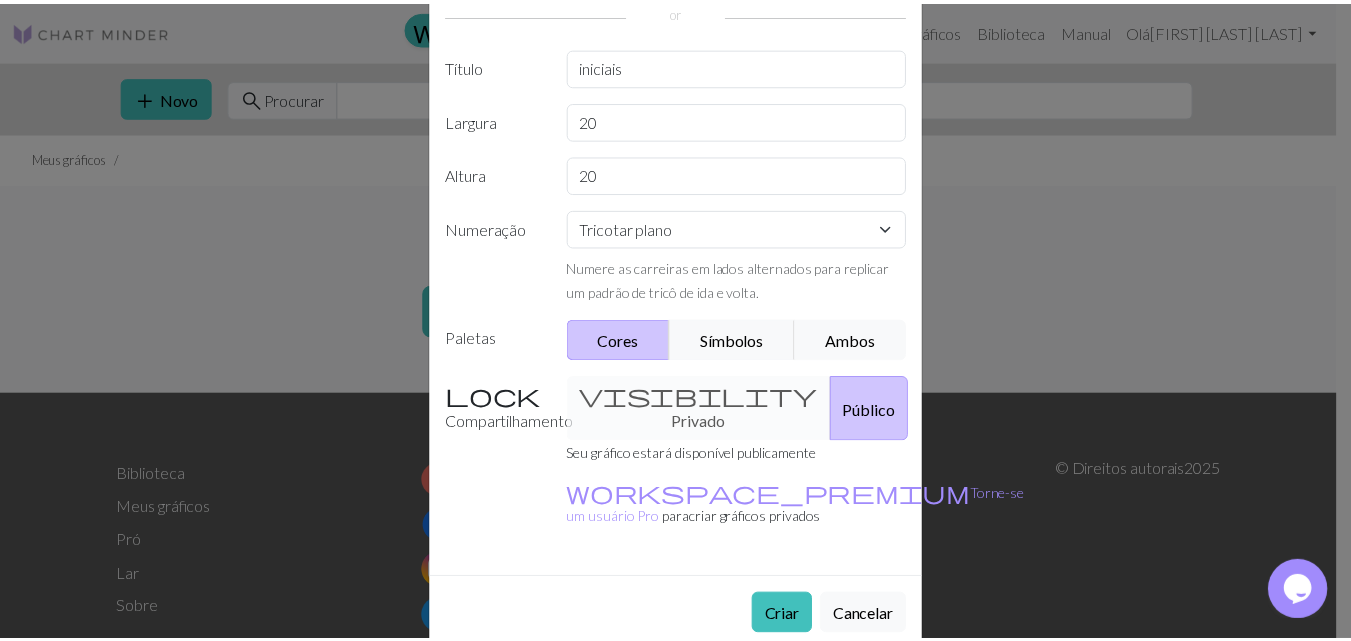 scroll, scrollTop: 182, scrollLeft: 0, axis: vertical 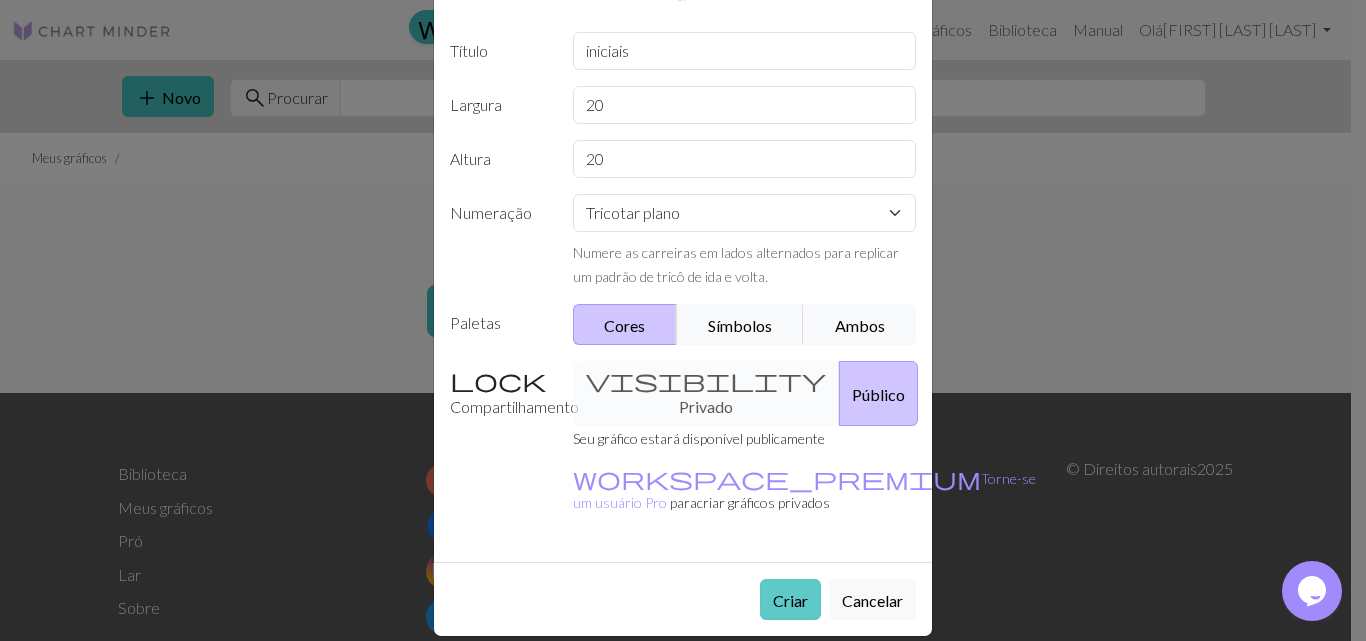 click on "Criar" at bounding box center [790, 600] 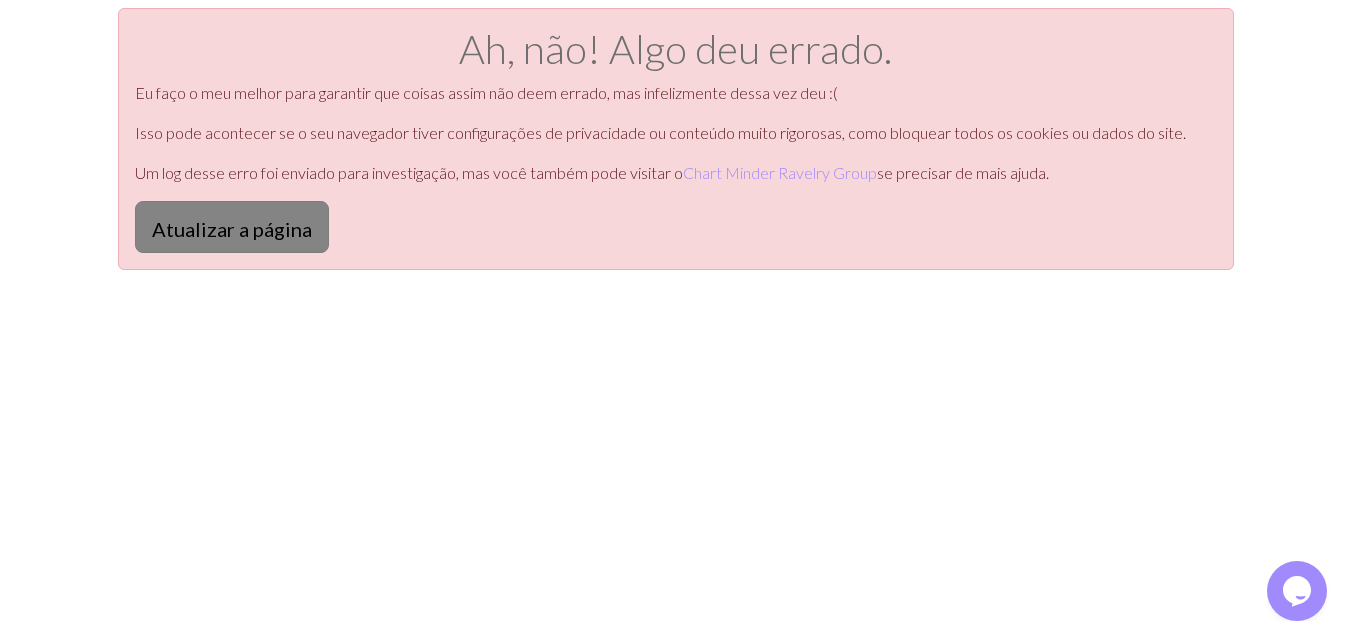 click on "Atualizar a página" at bounding box center [232, 229] 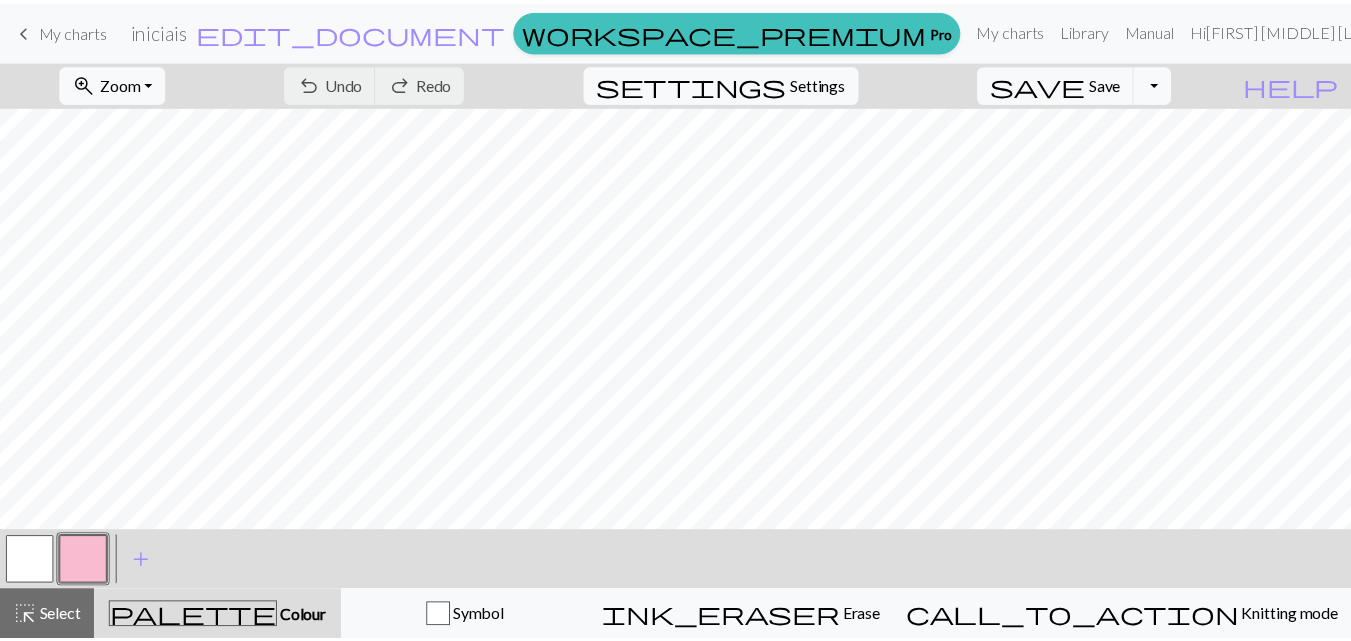 scroll, scrollTop: 0, scrollLeft: 0, axis: both 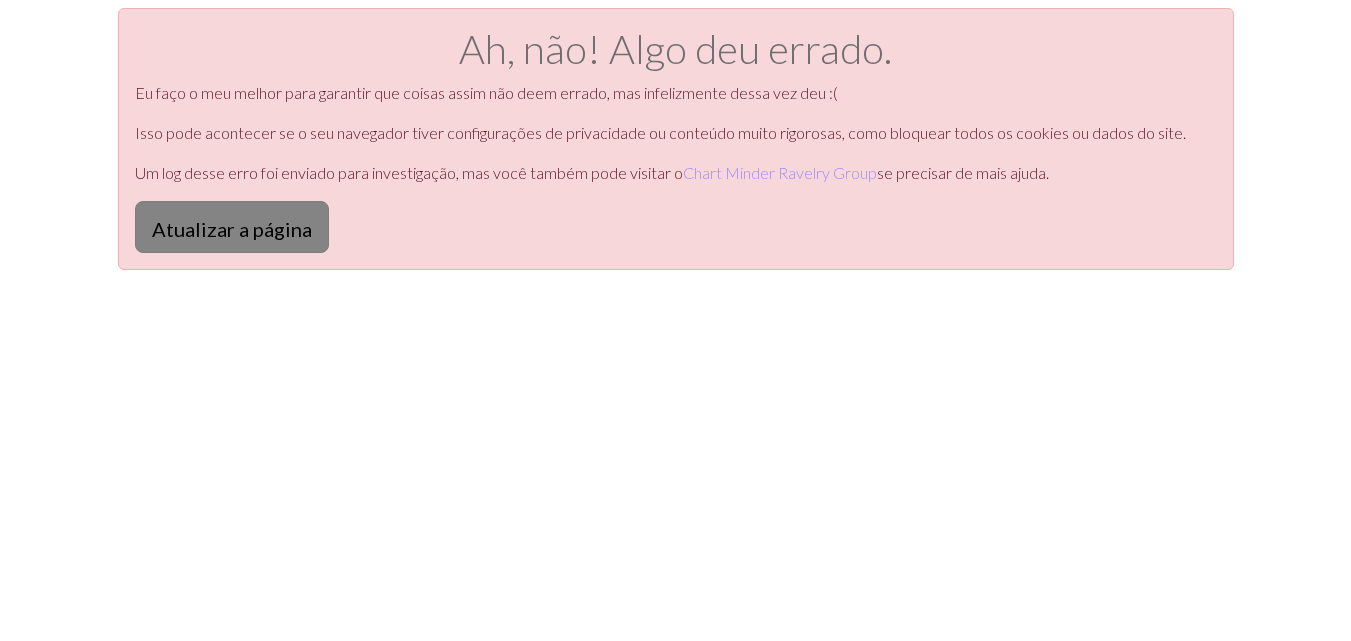 click on "Atualizar a página" at bounding box center (232, 227) 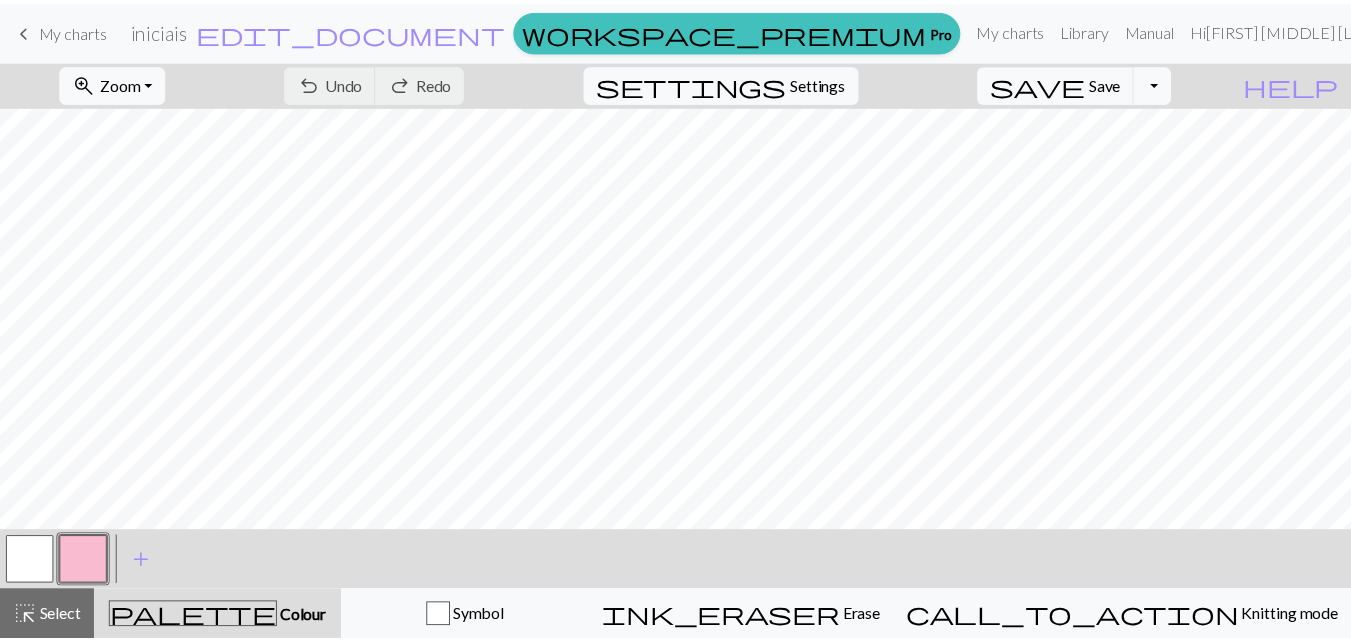 scroll, scrollTop: 0, scrollLeft: 0, axis: both 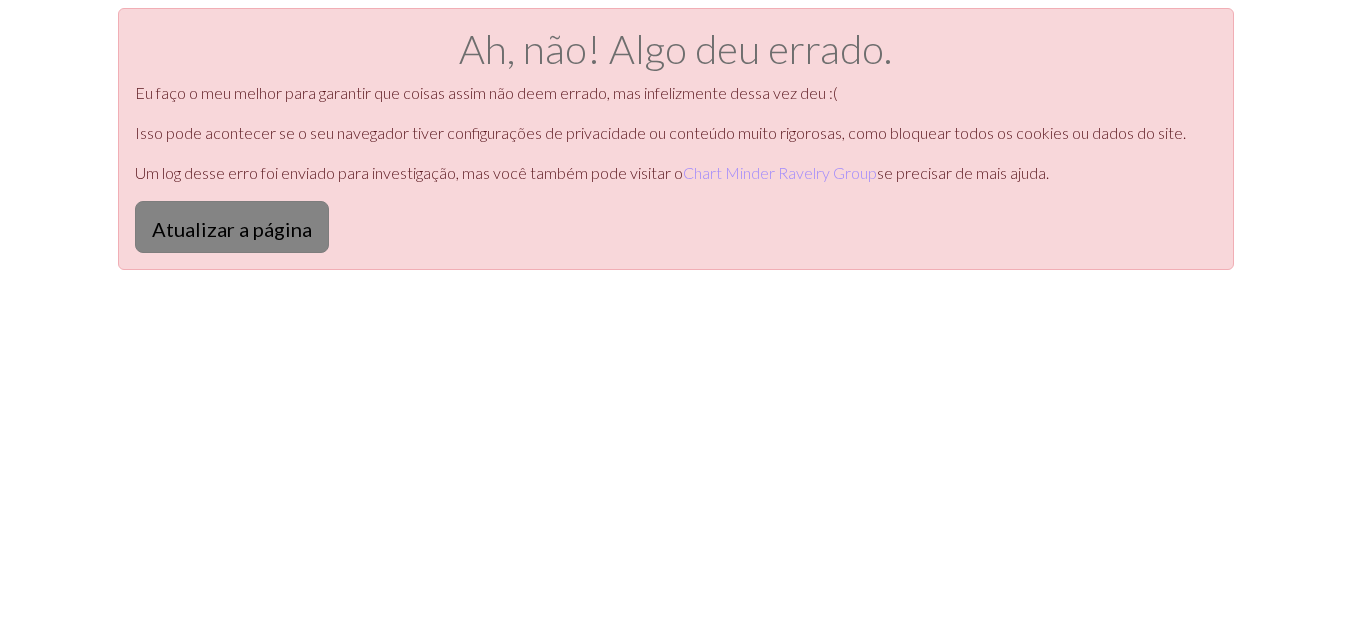click on "Atualizar a página" at bounding box center [232, 227] 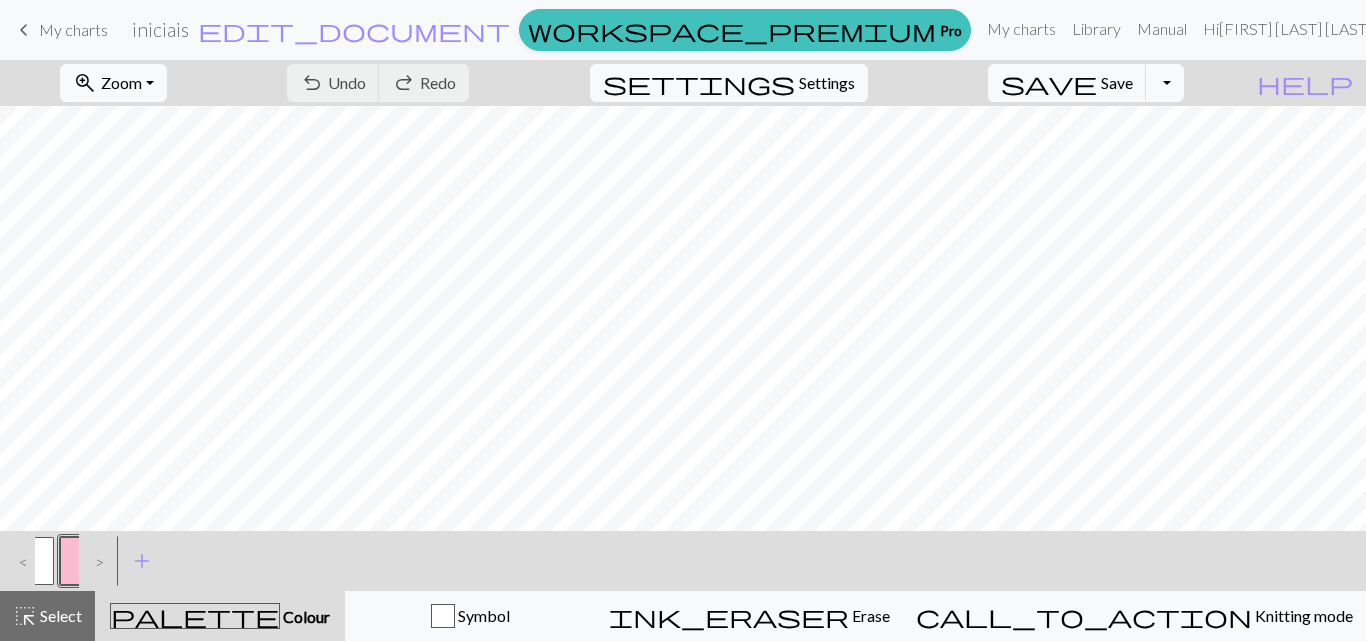 scroll, scrollTop: 0, scrollLeft: 0, axis: both 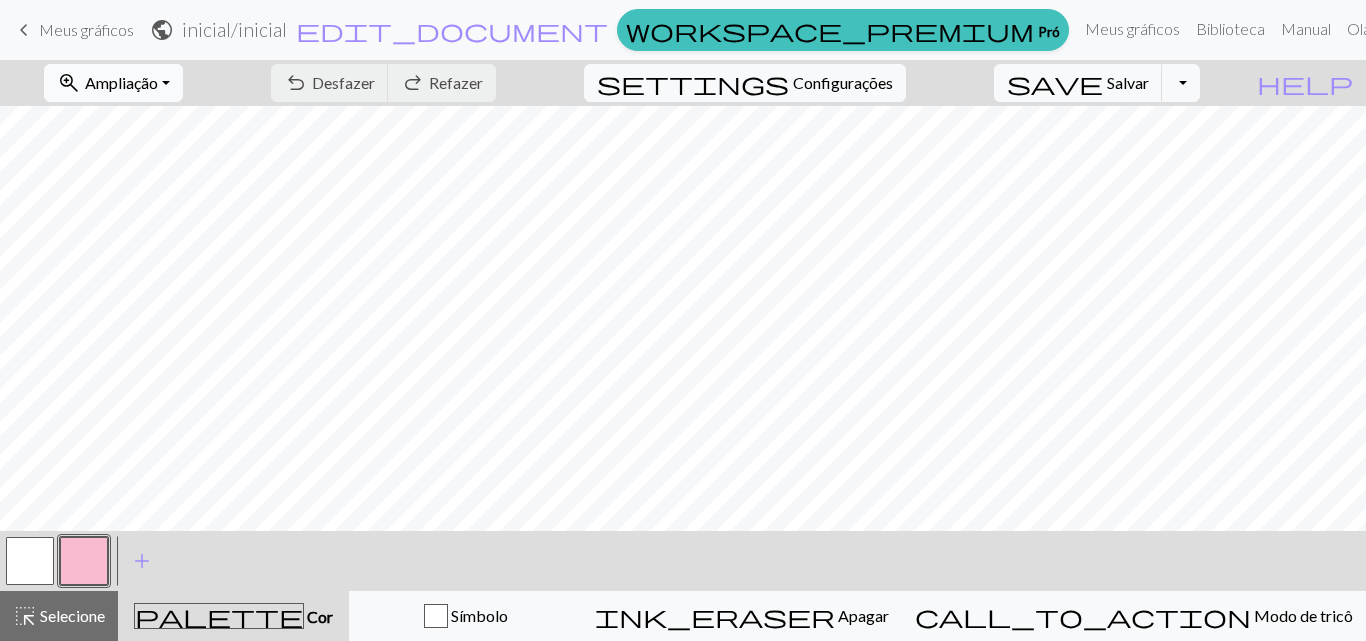 click on "zoom_in Ampliação Ampliação" at bounding box center [113, 83] 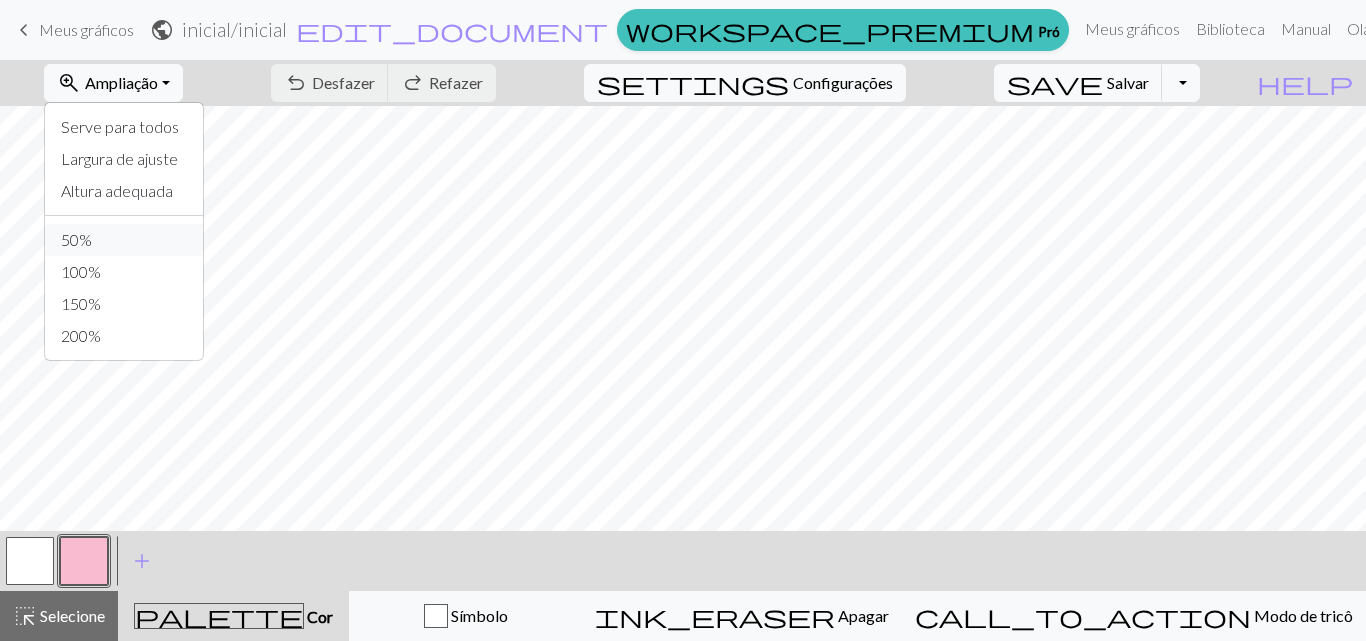 click on "50%" at bounding box center [124, 240] 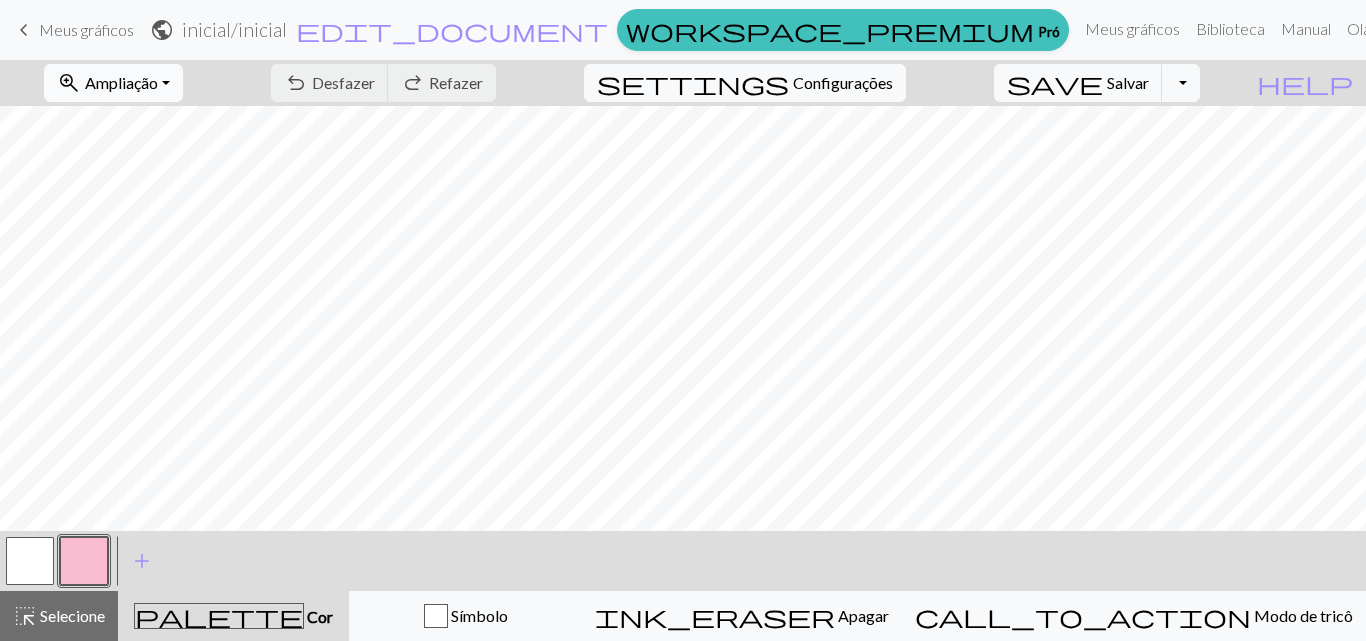 click on "Ampliação" at bounding box center (121, 82) 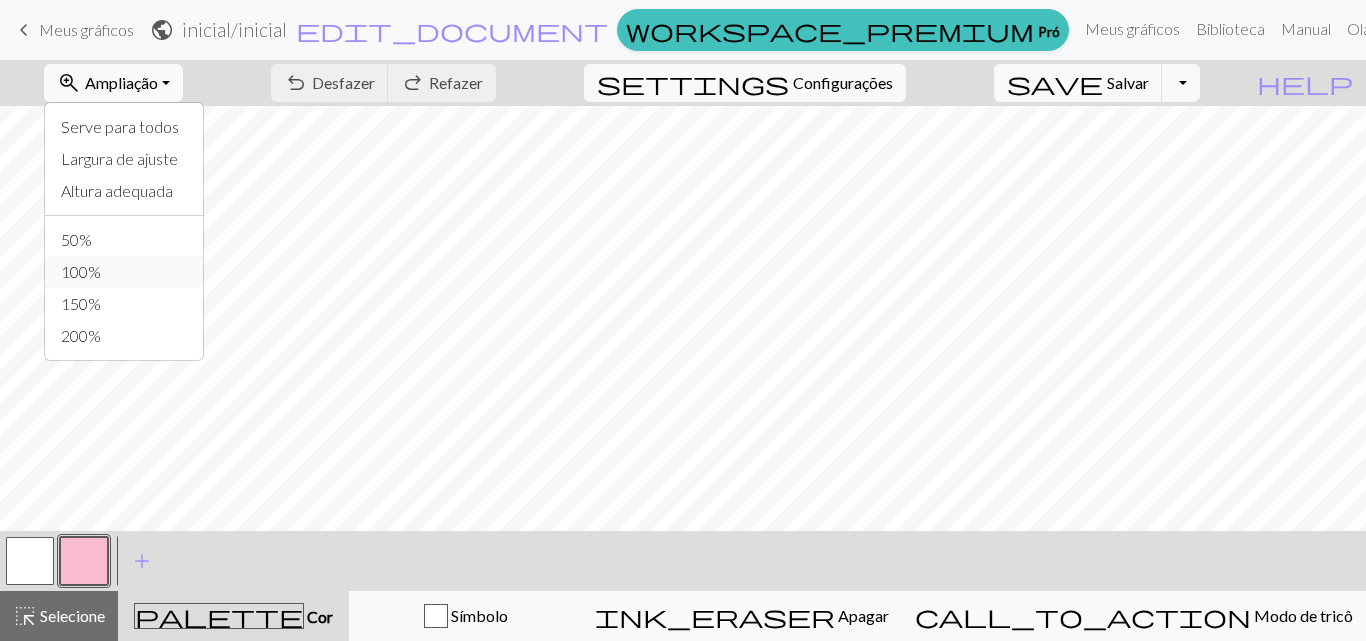 click on "100%" at bounding box center (81, 271) 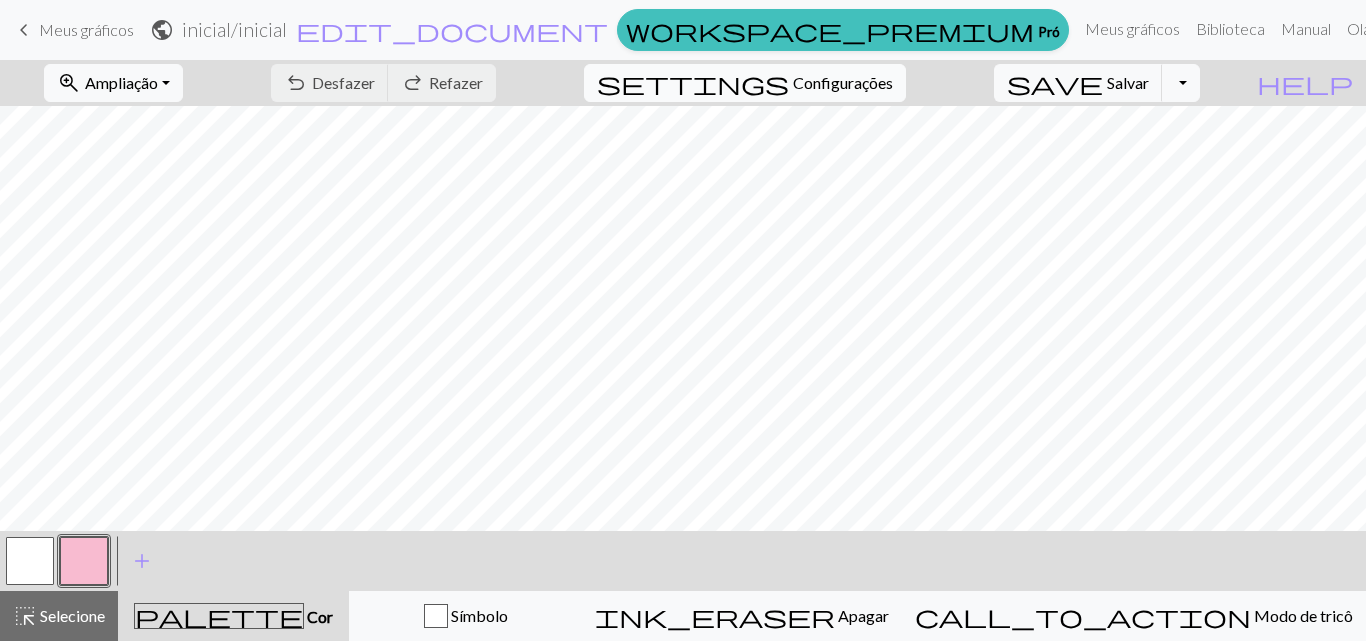 click on "Configurações" at bounding box center [843, 82] 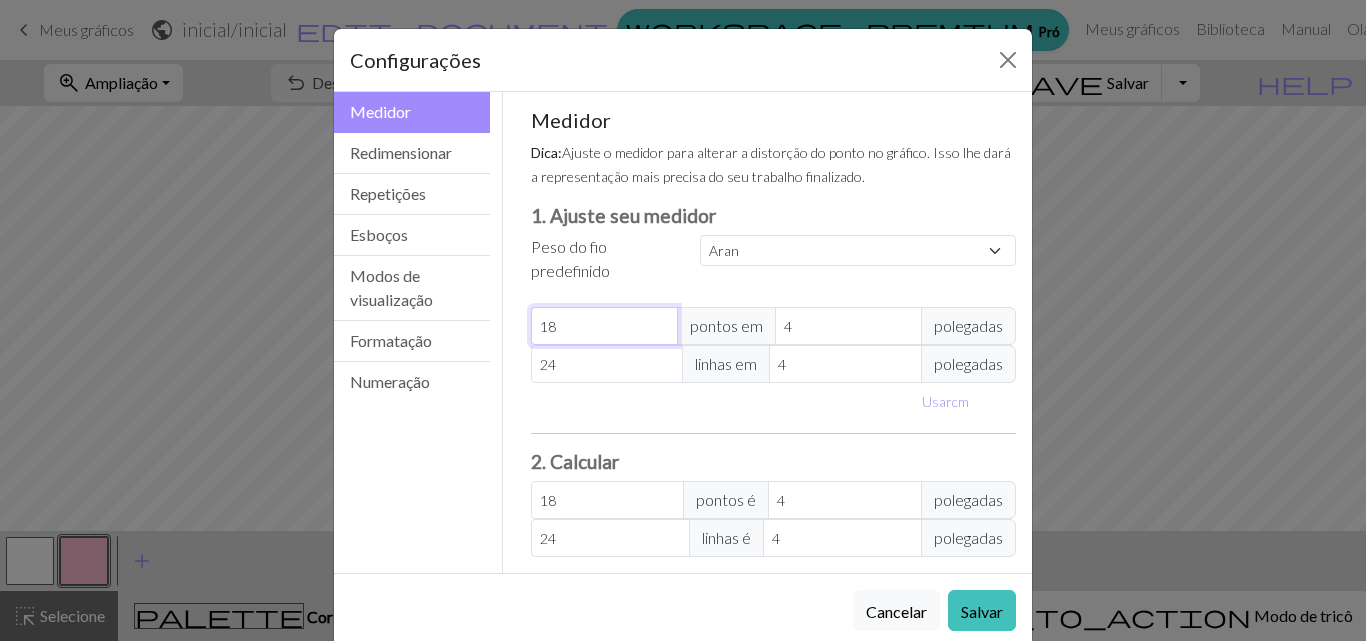 click on "18" at bounding box center (604, 326) 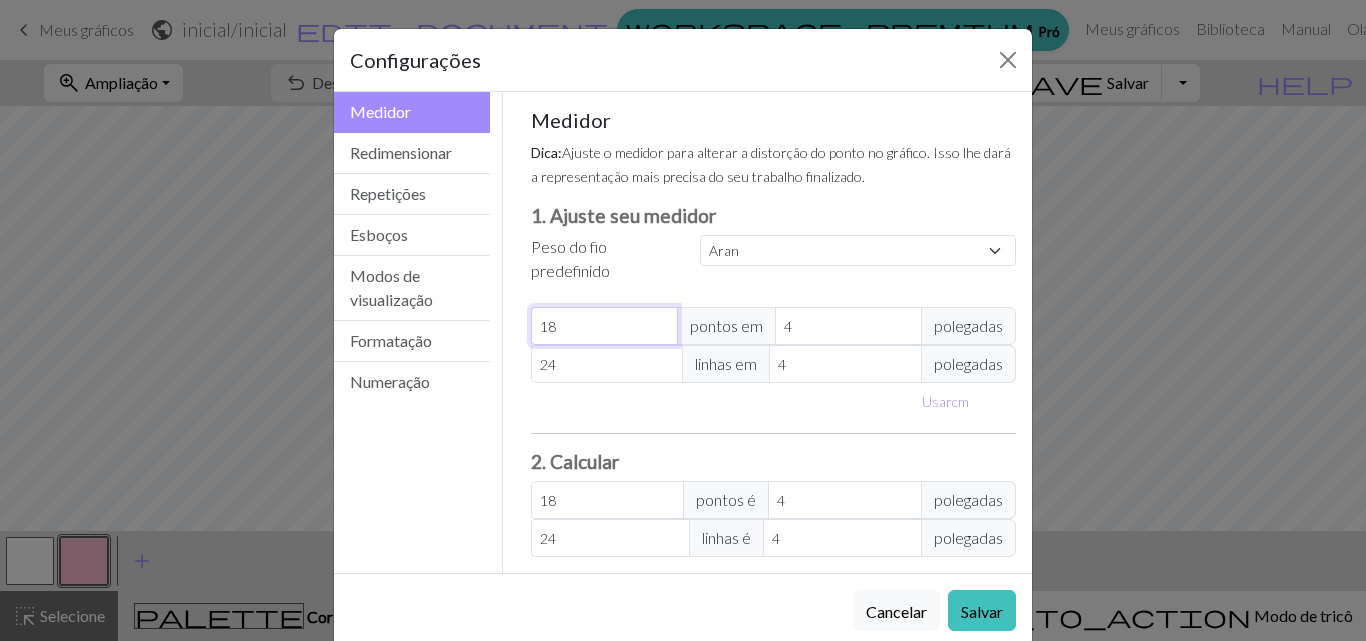 select on "custom" 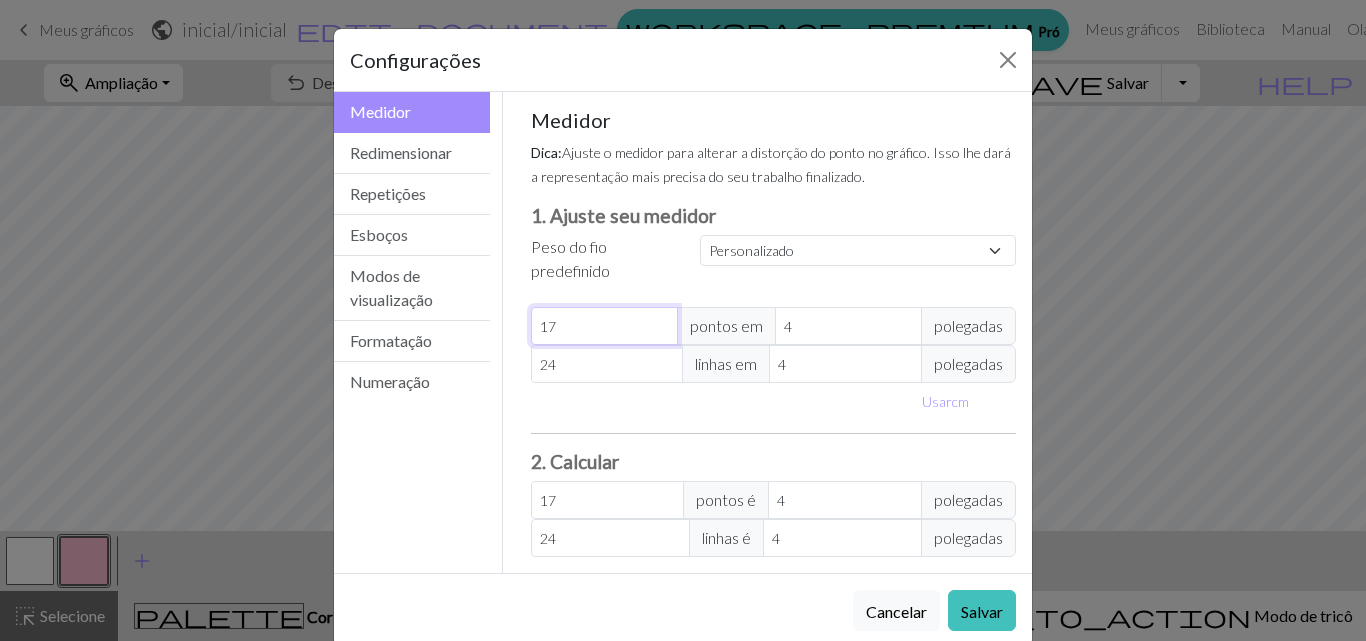click on "17" at bounding box center [604, 326] 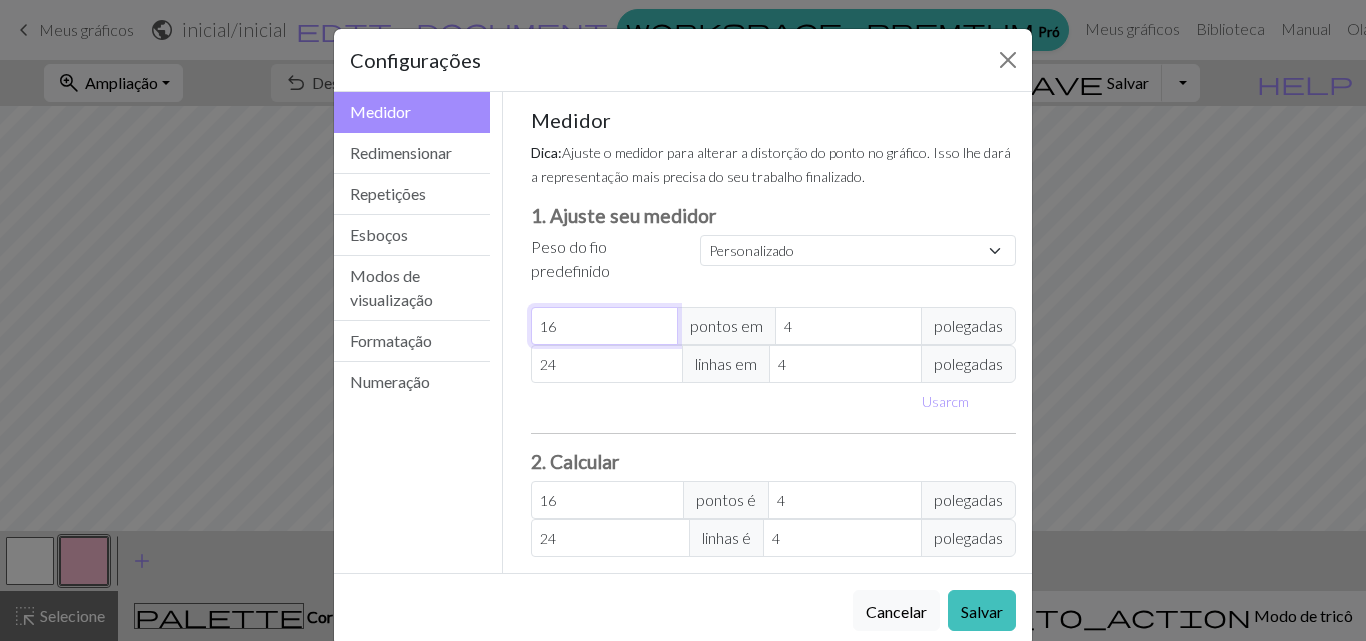 click on "16" at bounding box center [604, 326] 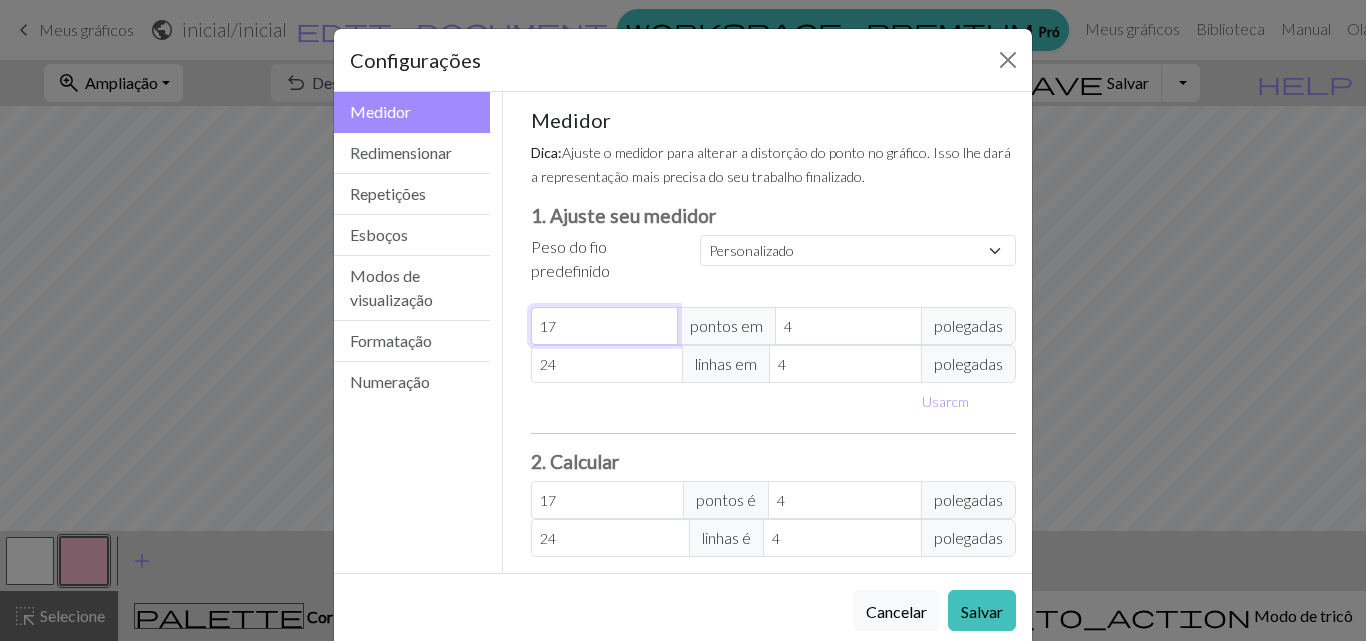 click on "17" at bounding box center (604, 326) 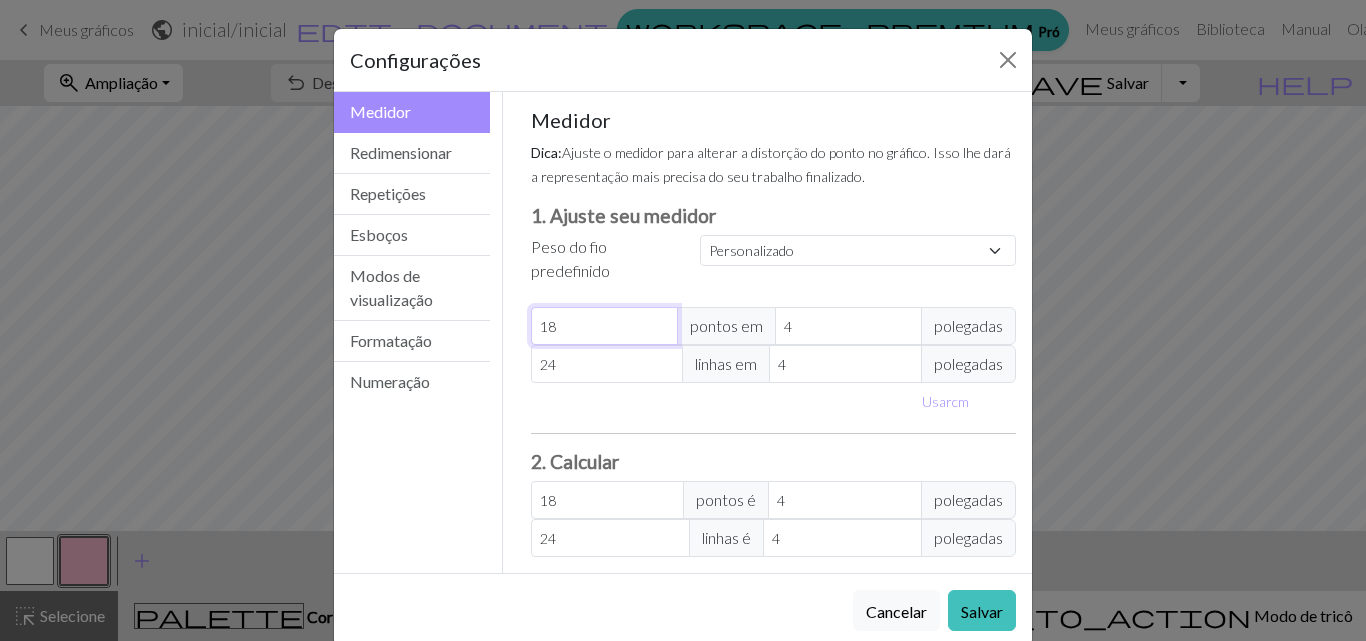 click on "18" at bounding box center [604, 326] 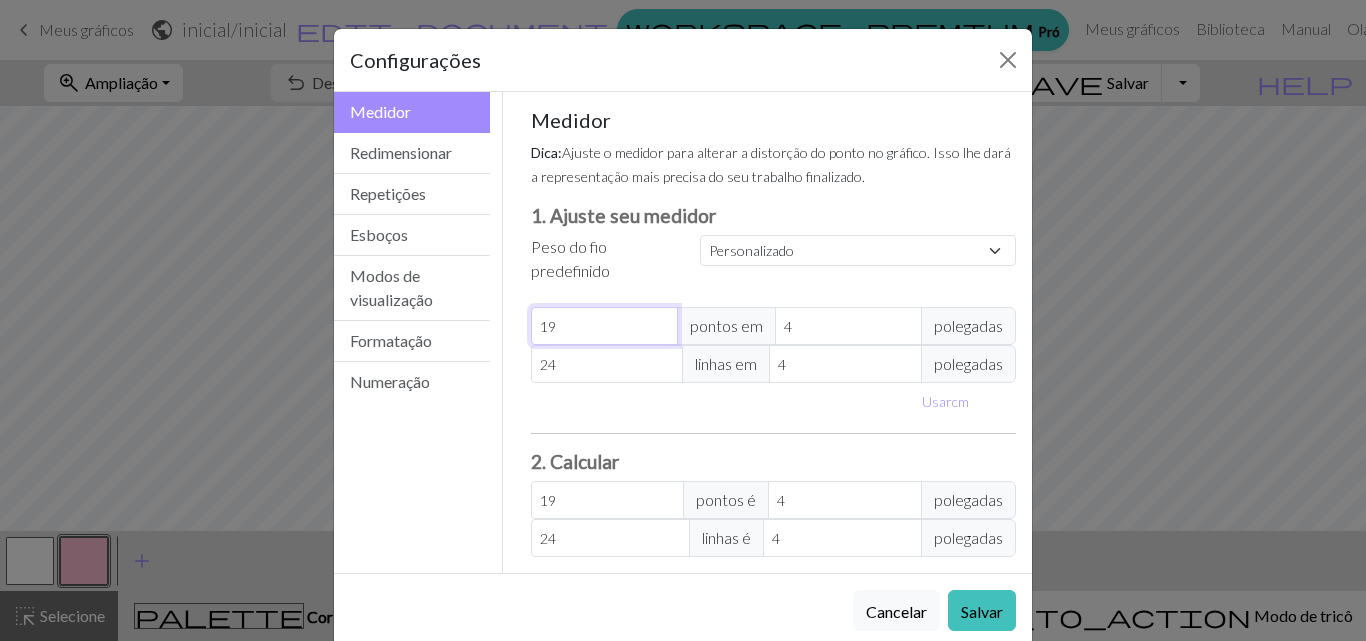 click on "19" at bounding box center (604, 326) 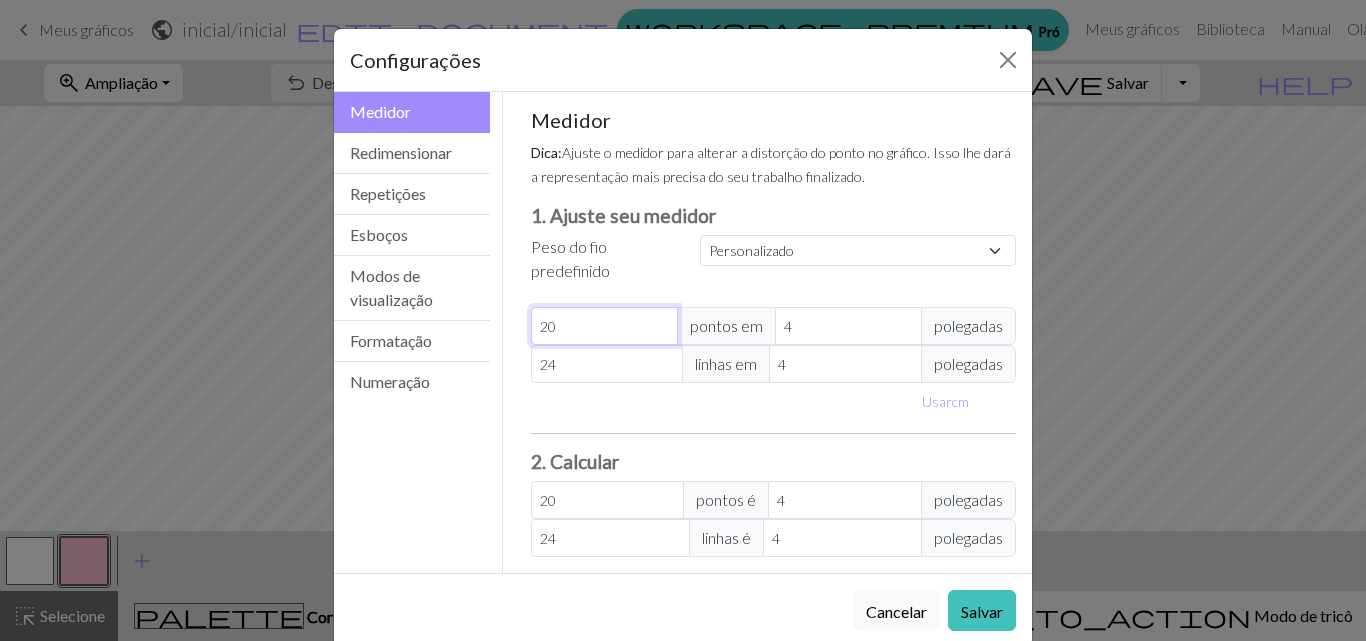 type on "20" 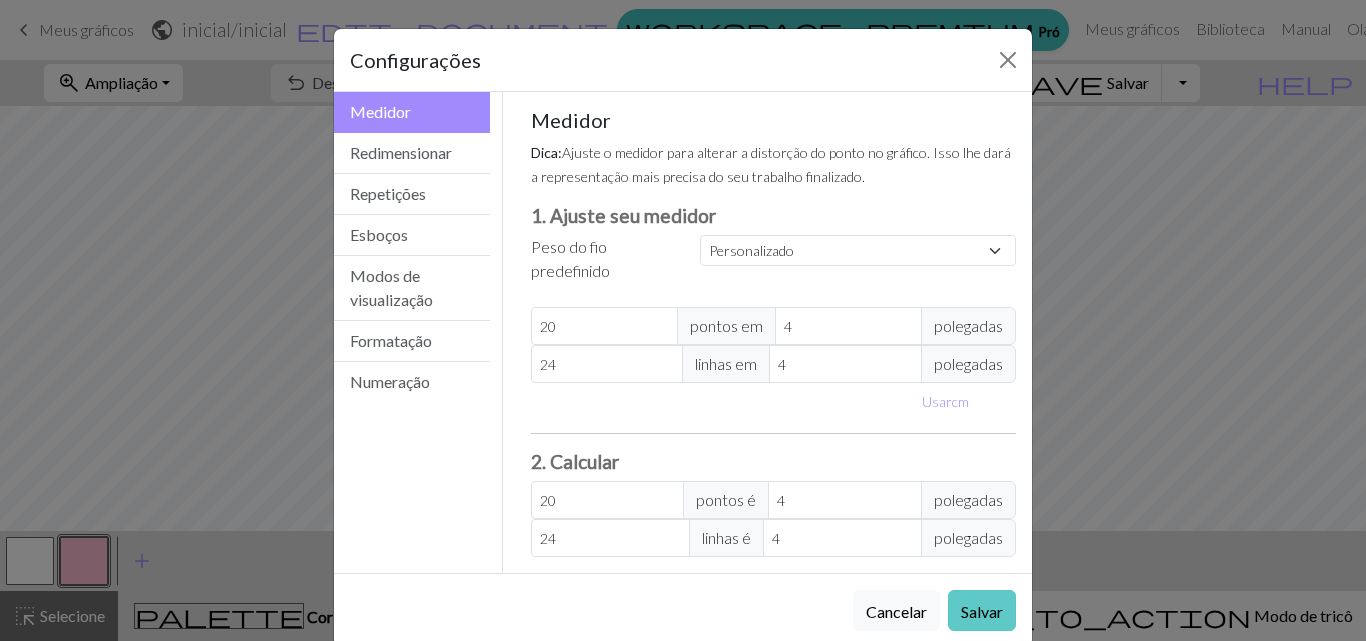 click on "Salvar" at bounding box center (982, 611) 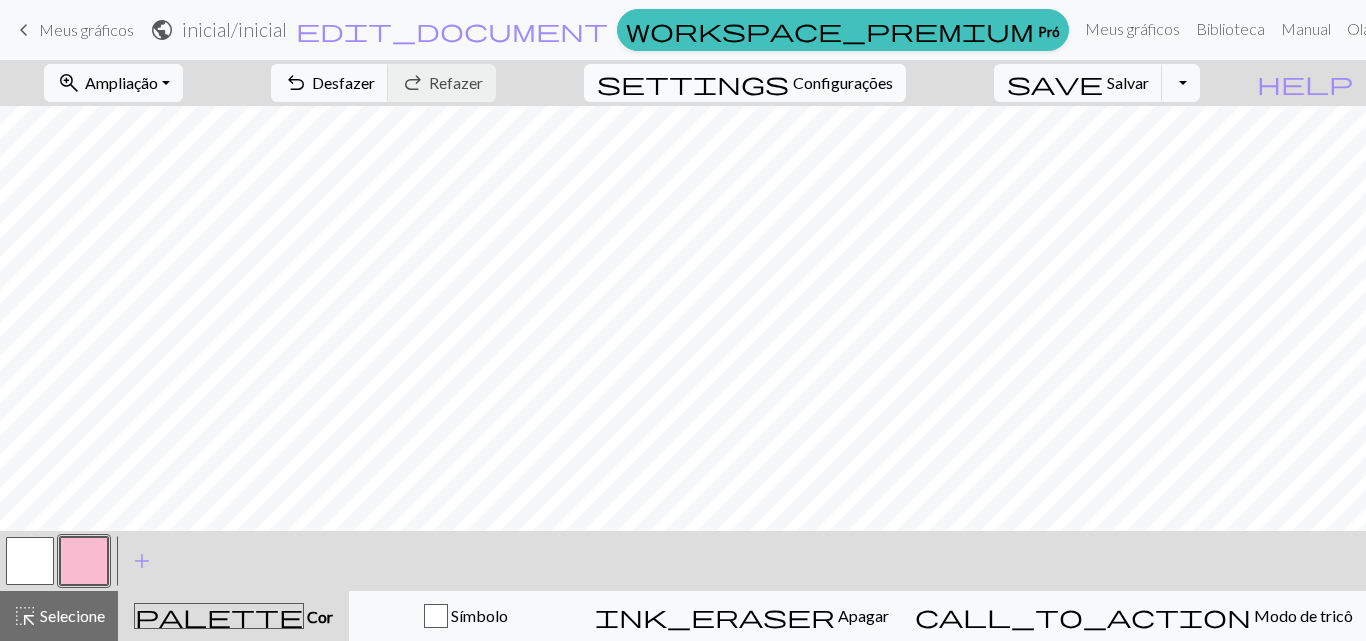 click on "Configurações" at bounding box center (843, 82) 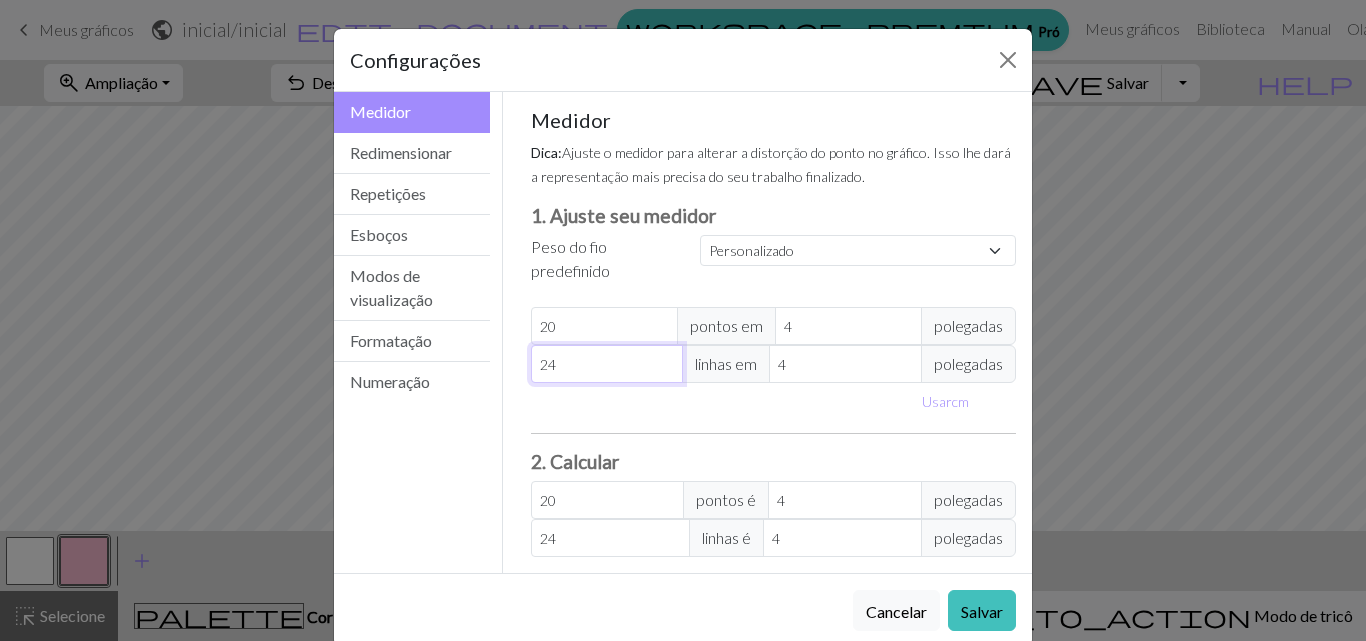 type on "25" 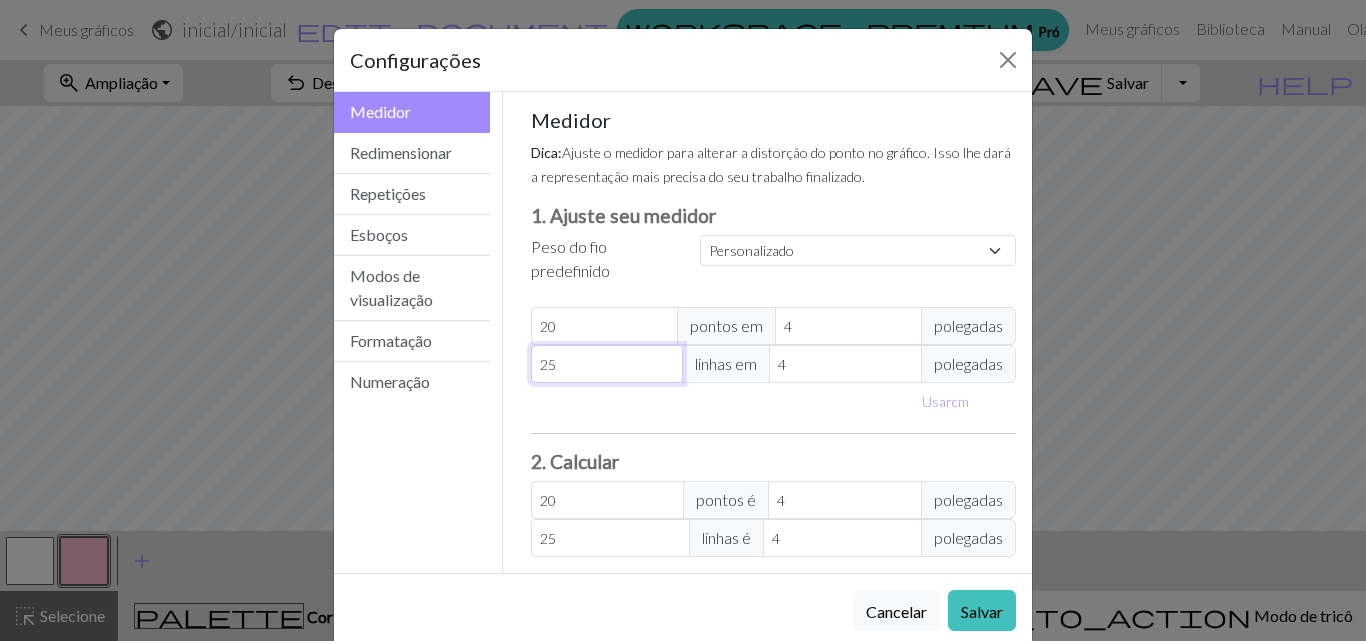 click on "25" at bounding box center (607, 364) 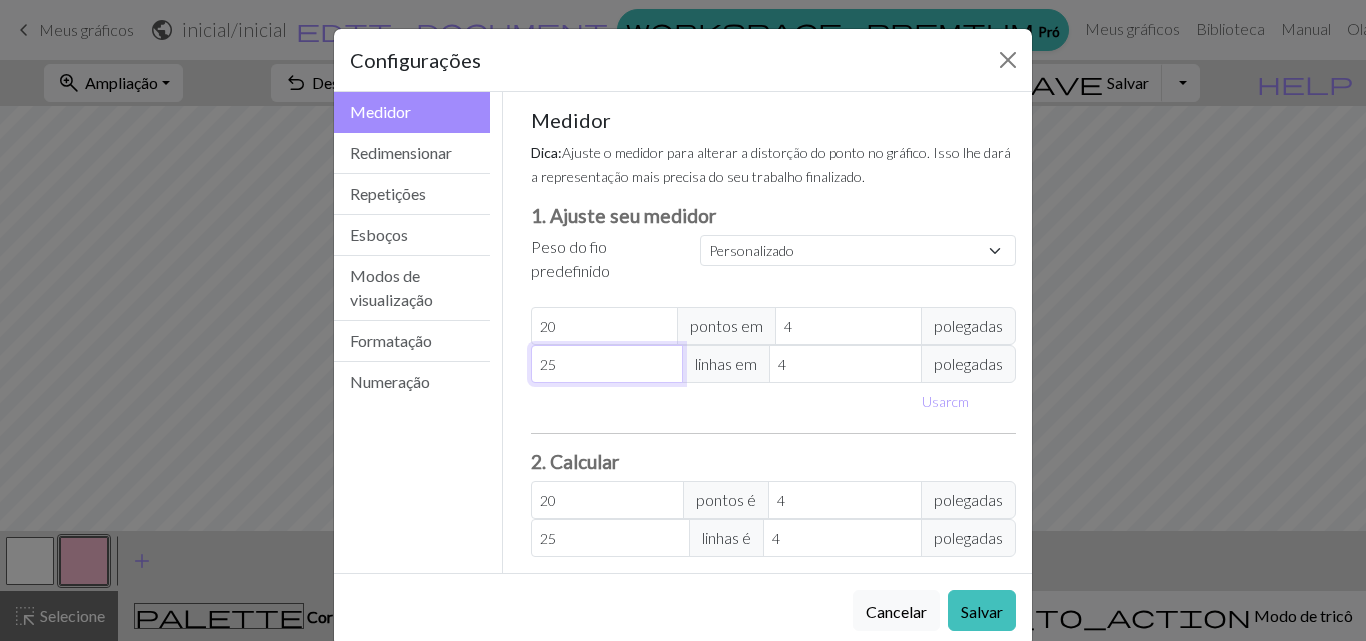 type on "26" 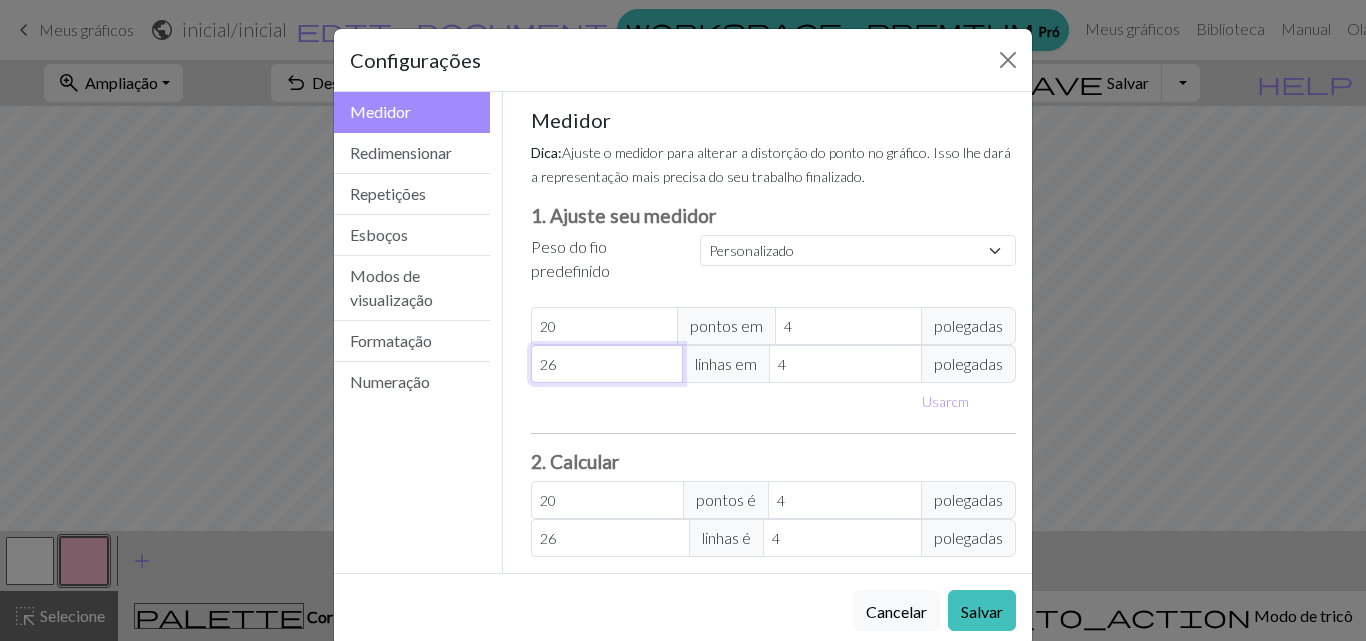 type on "26" 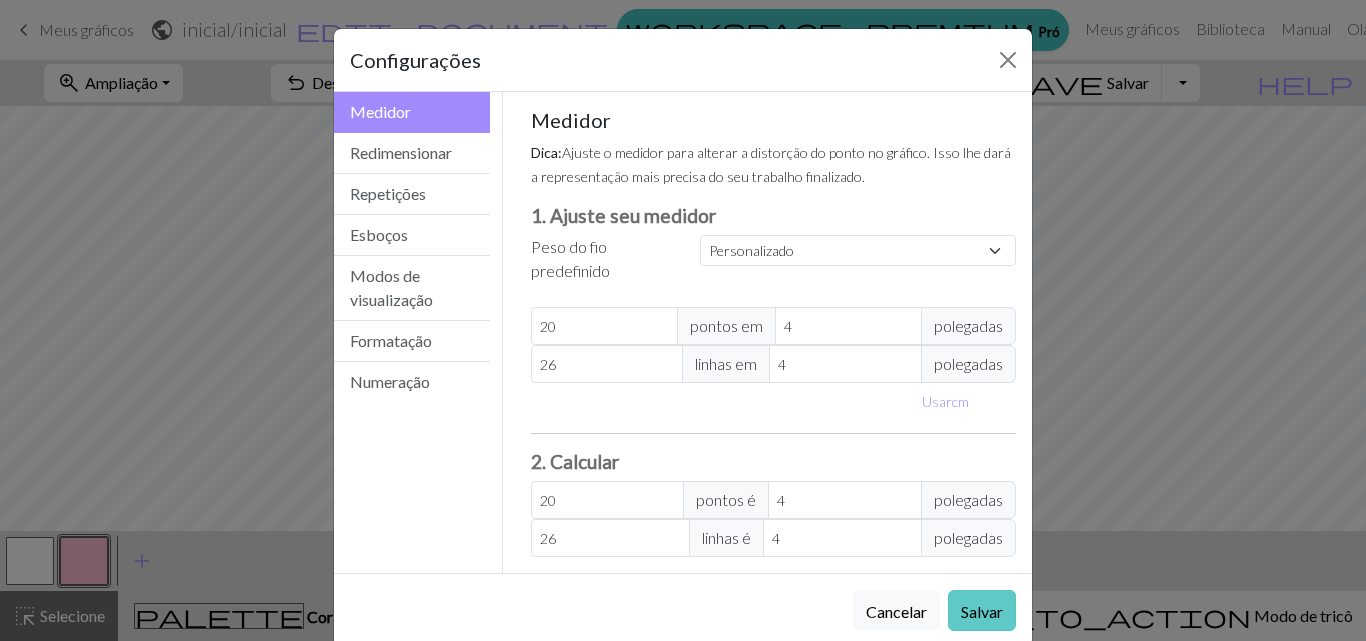 click on "Salvar" at bounding box center (982, 611) 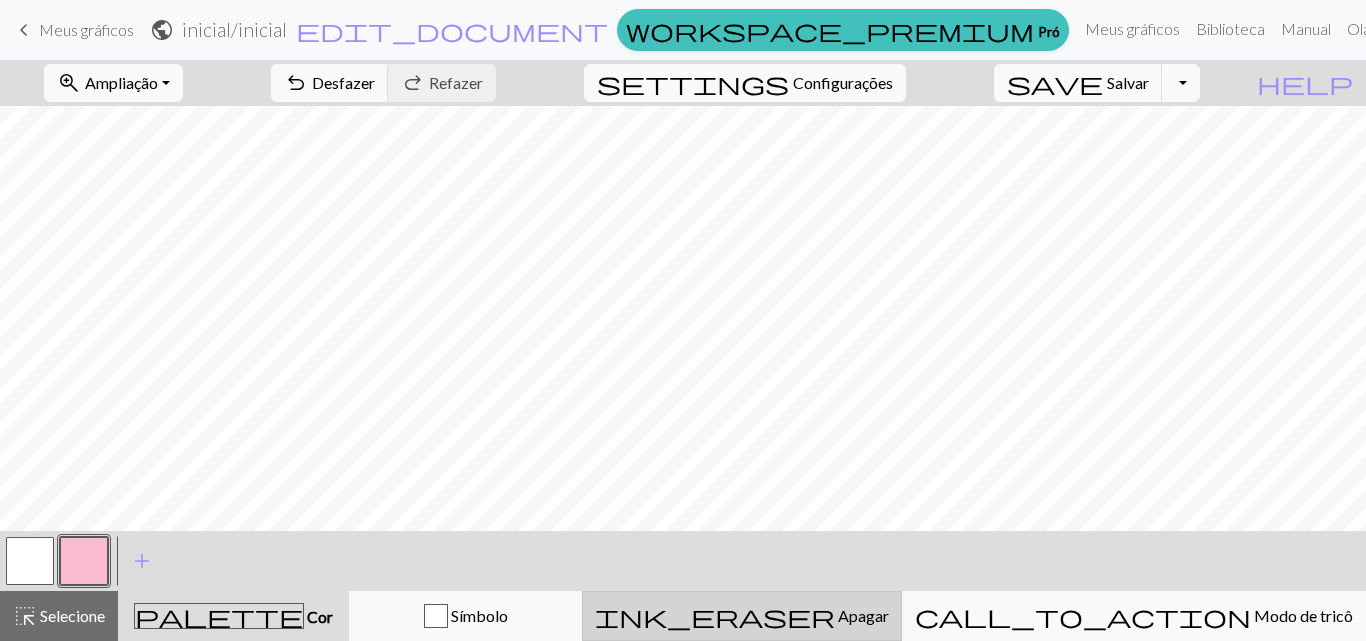 click on "Apagar" at bounding box center (863, 615) 